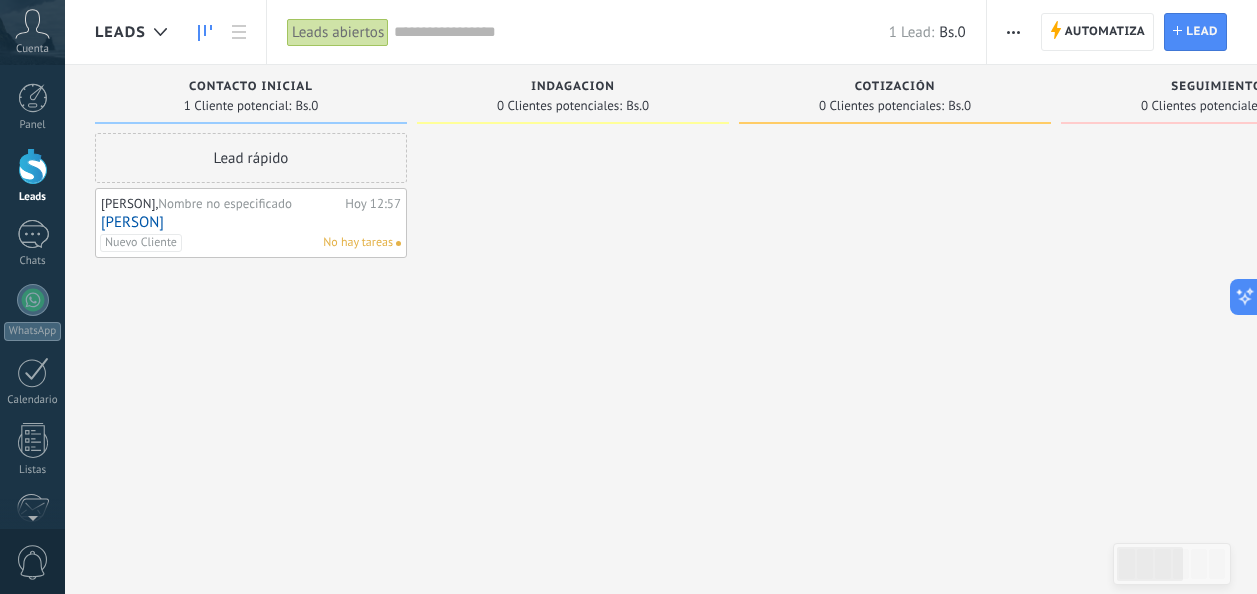 scroll, scrollTop: 0, scrollLeft: 0, axis: both 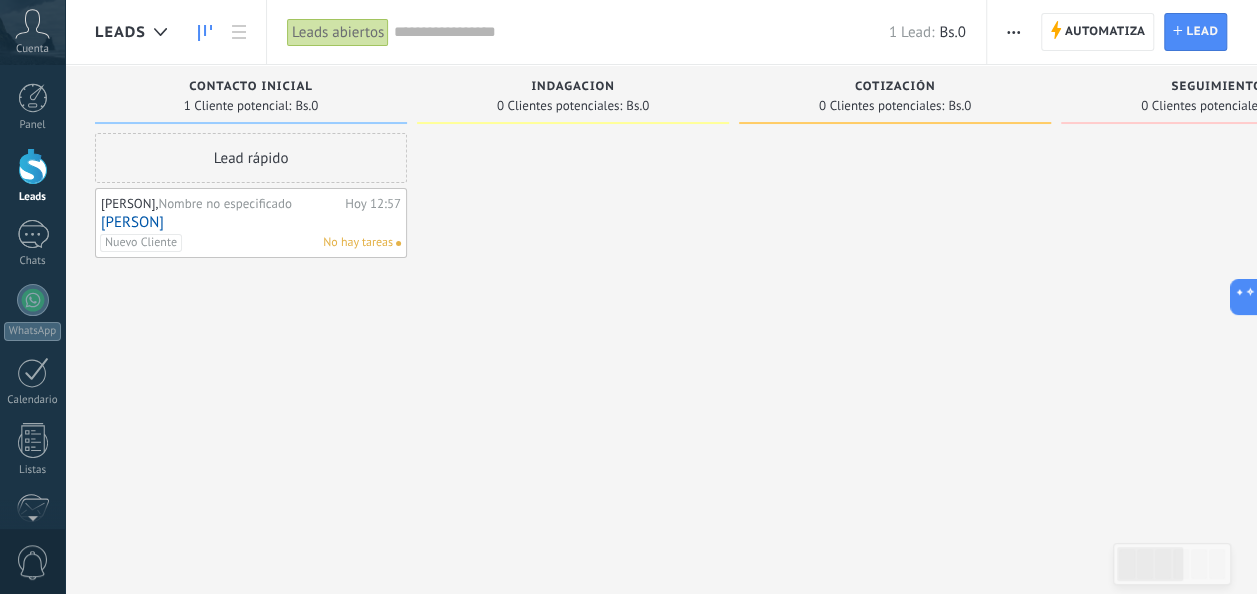 click on "[PERSON]" at bounding box center [251, 222] 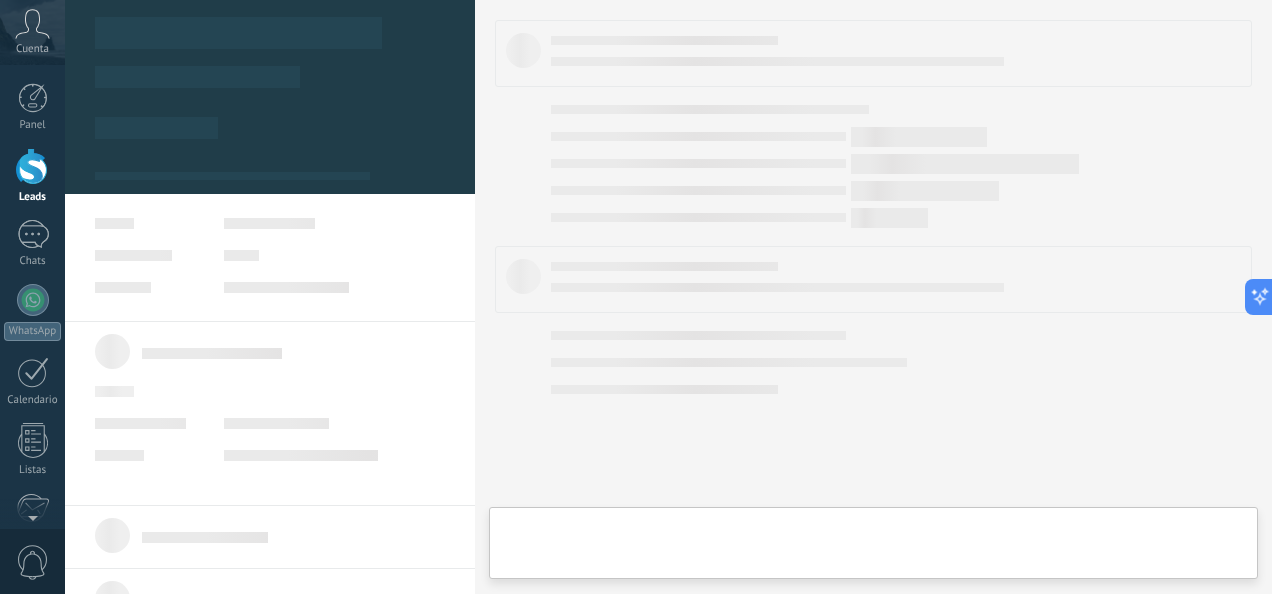 type on "*******" 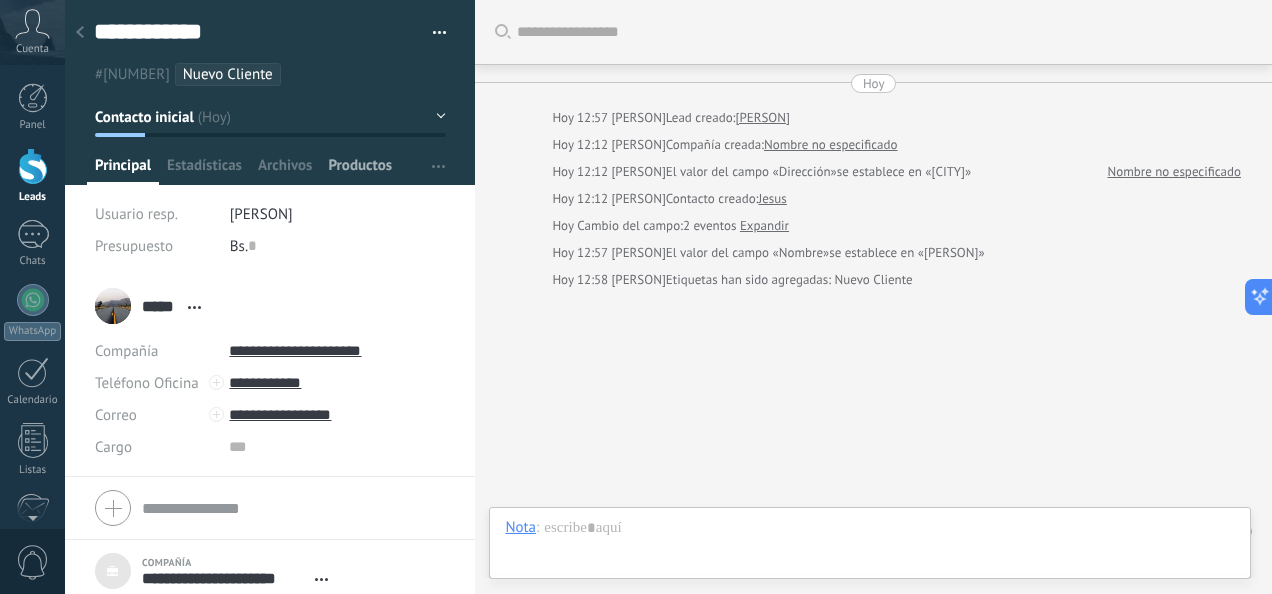 scroll, scrollTop: 20, scrollLeft: 0, axis: vertical 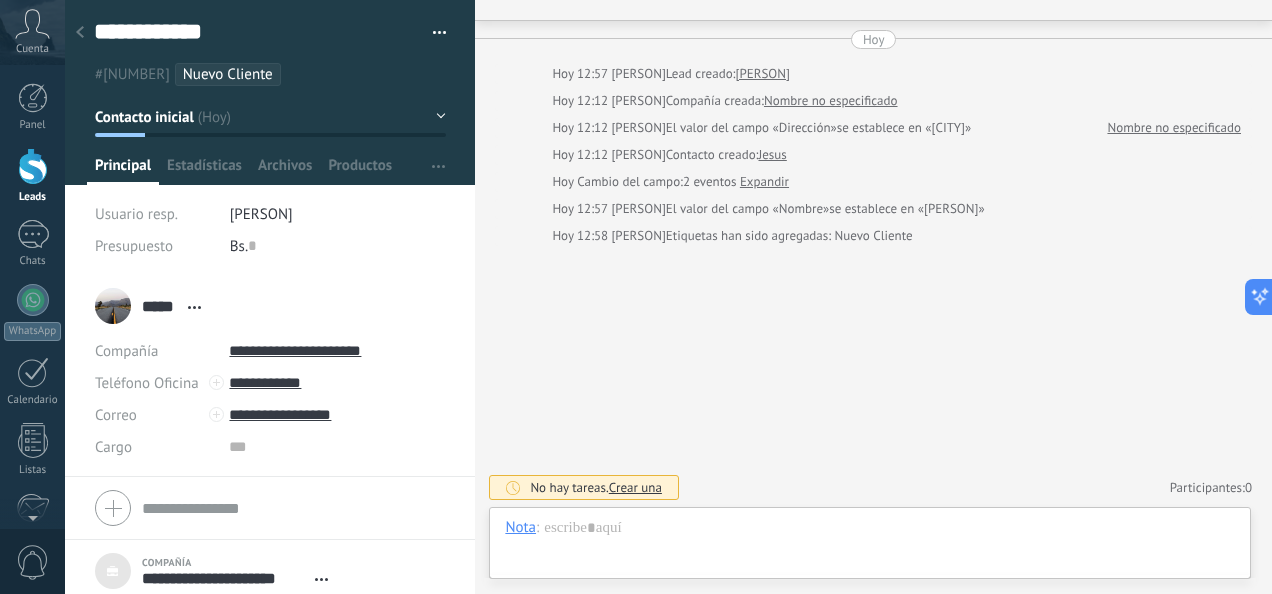 click on "Nuevo Cliente" at bounding box center (228, 74) 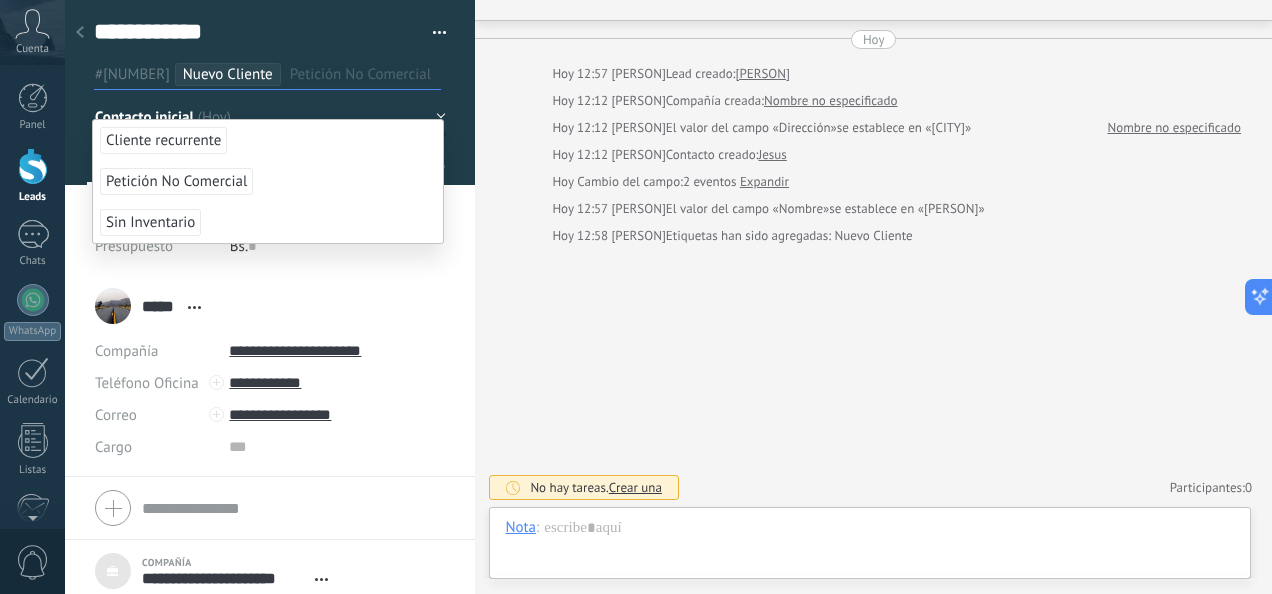 click on "Petición No Comercial" at bounding box center [176, 181] 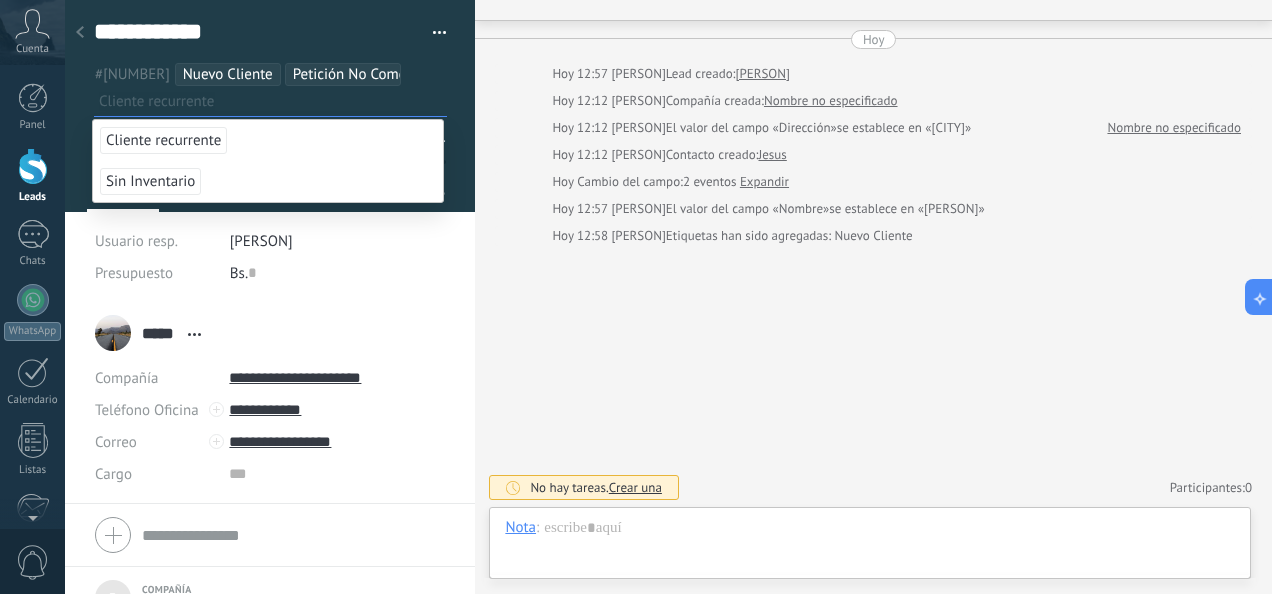 click on "Petición No Comercial" at bounding box center (363, 74) 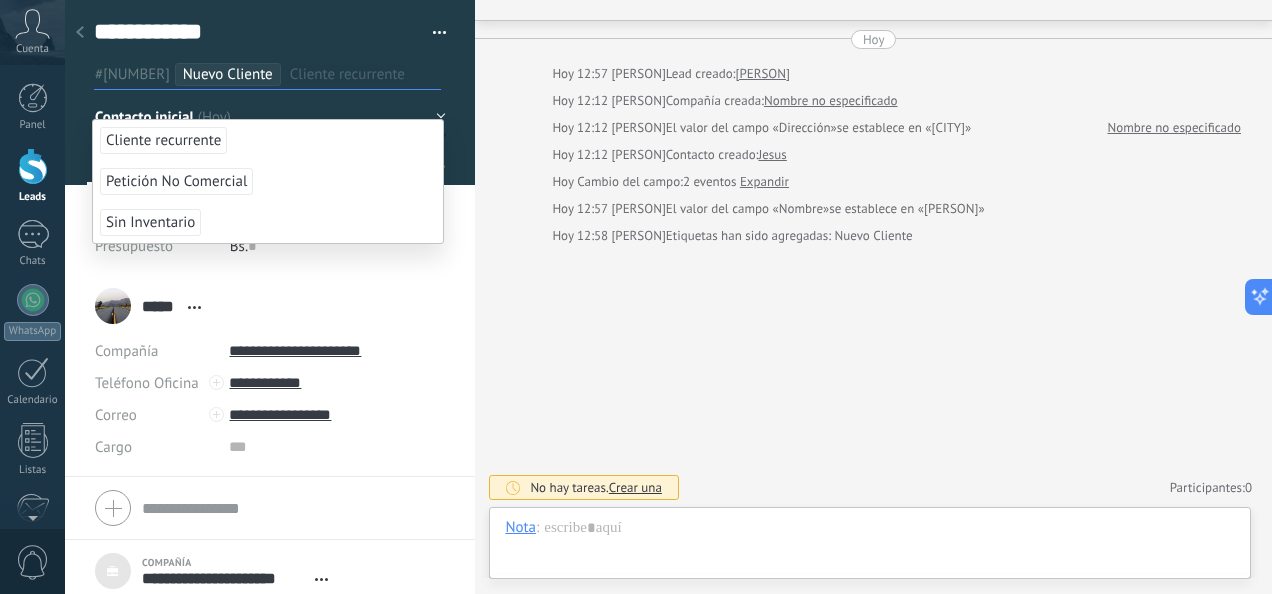 click on "Nuevo Cliente" at bounding box center (228, 74) 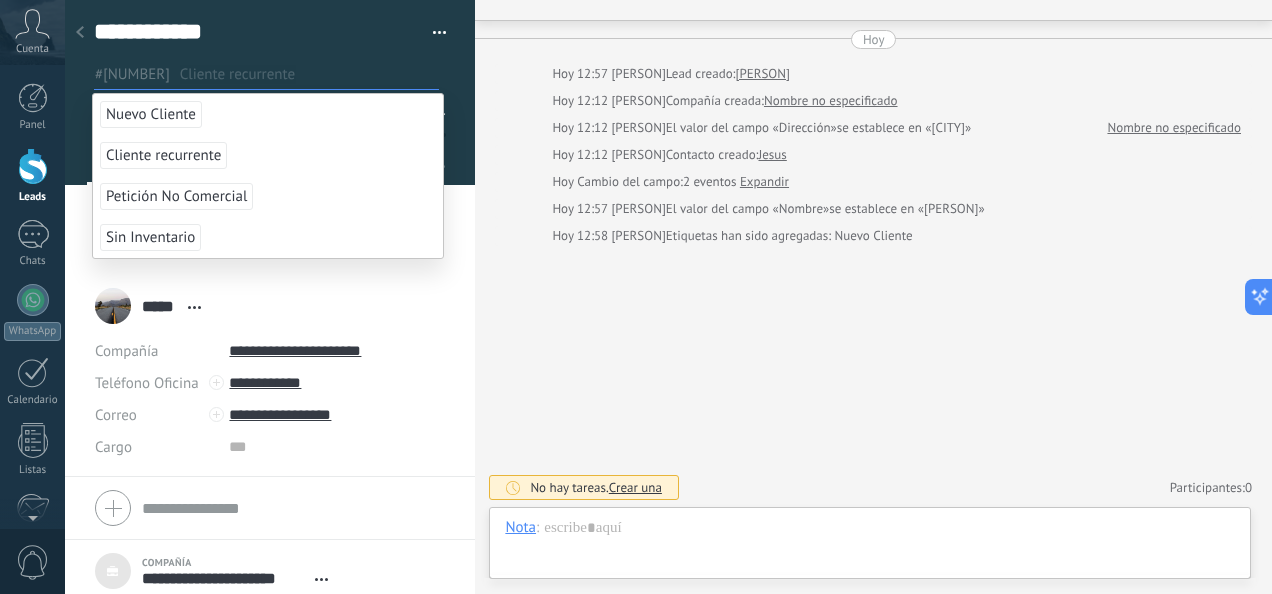 click on "Cliente recurrente" at bounding box center [163, 155] 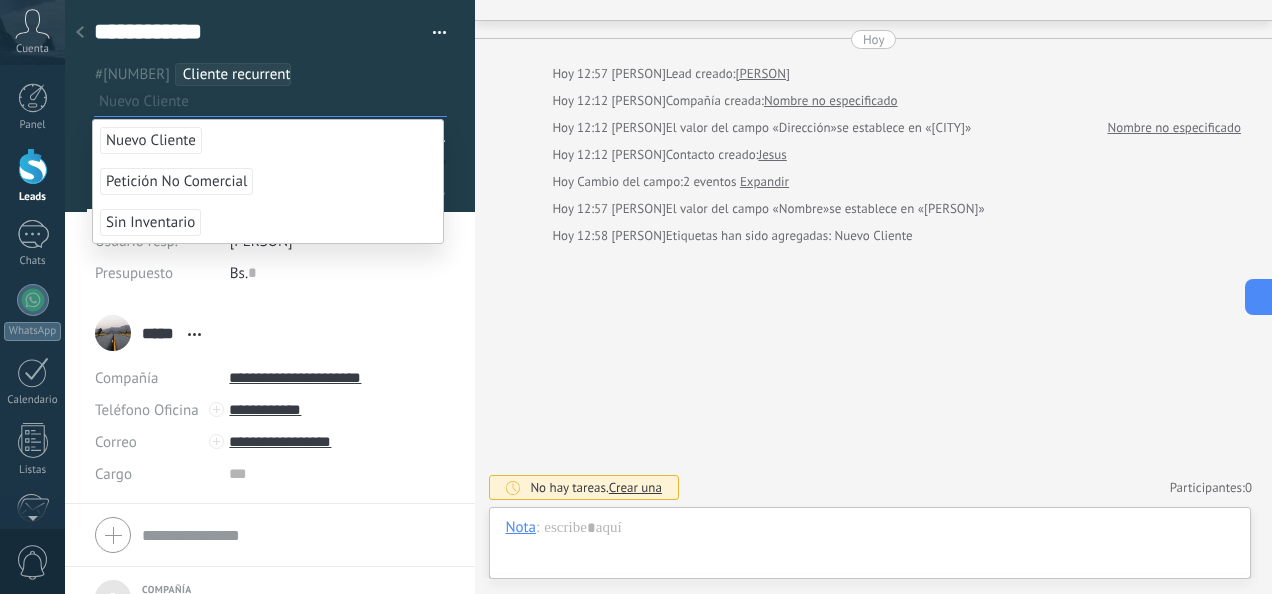 click on "**********" at bounding box center (270, 56) 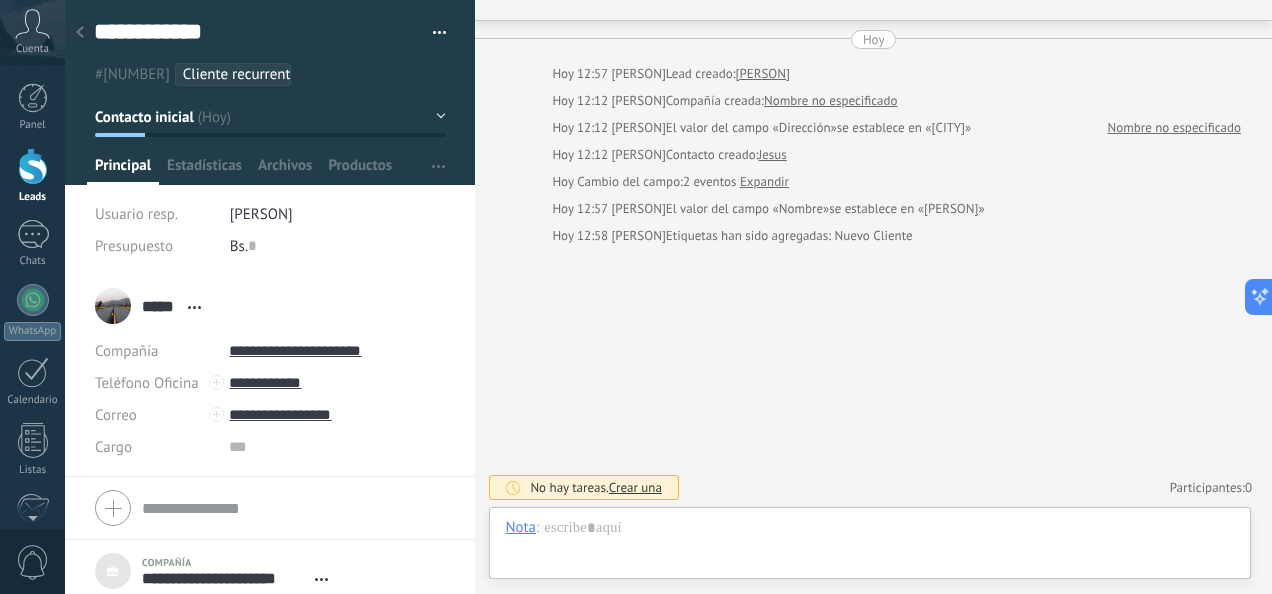 click on "**********" at bounding box center (216, 571) 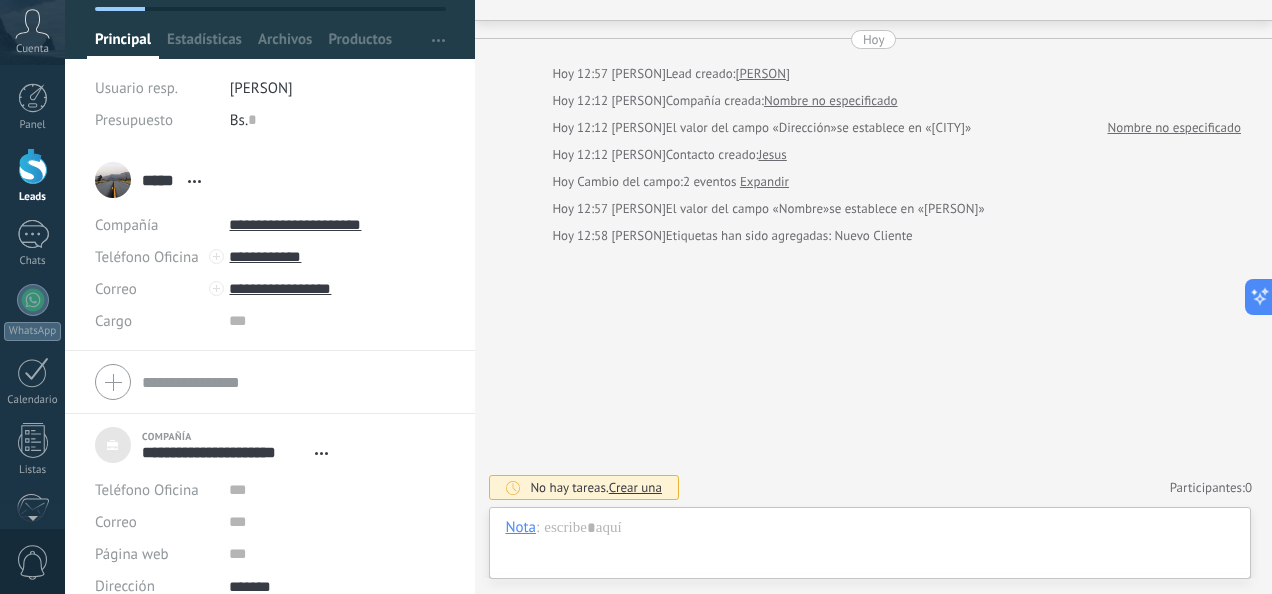 scroll, scrollTop: 146, scrollLeft: 0, axis: vertical 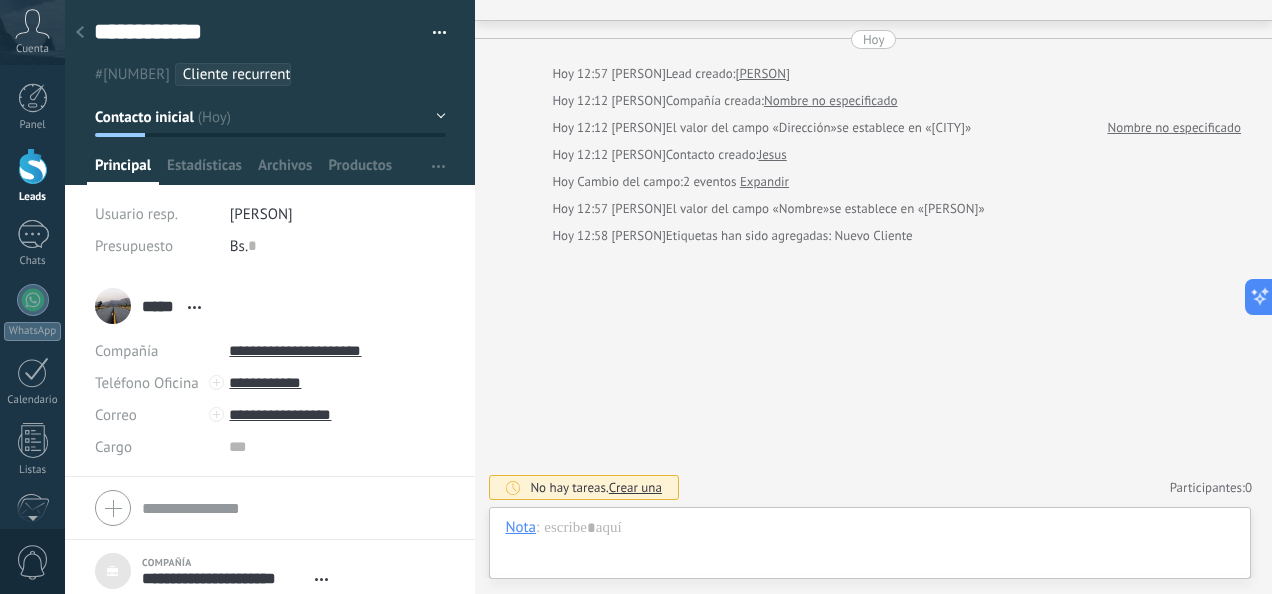 click 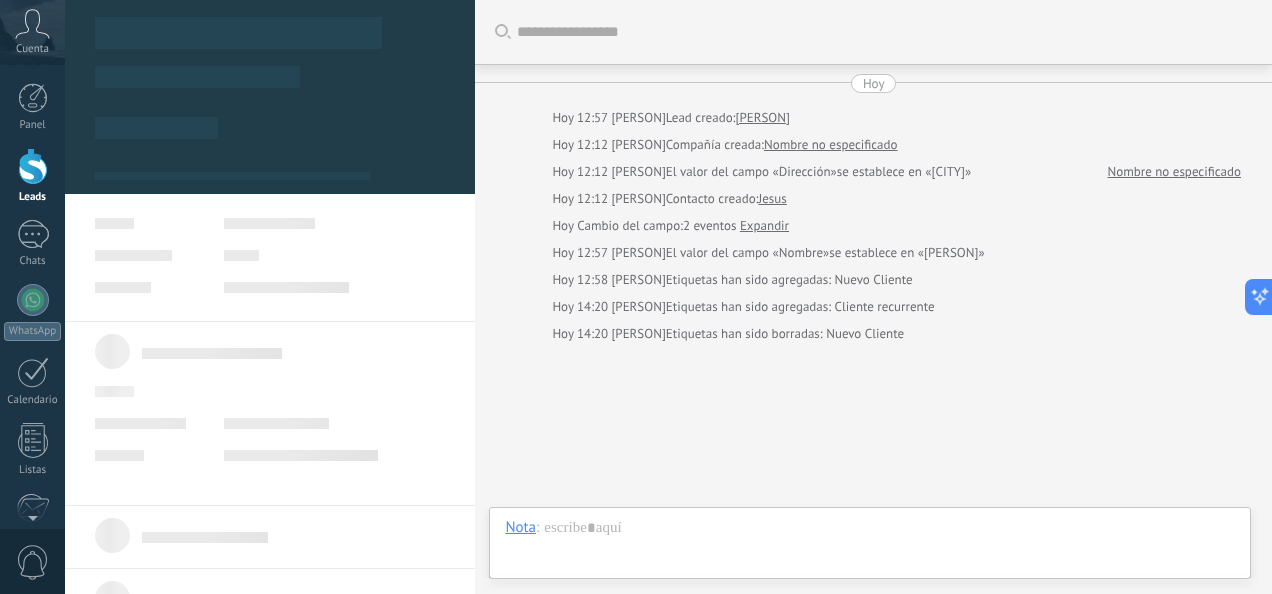 scroll, scrollTop: 98, scrollLeft: 0, axis: vertical 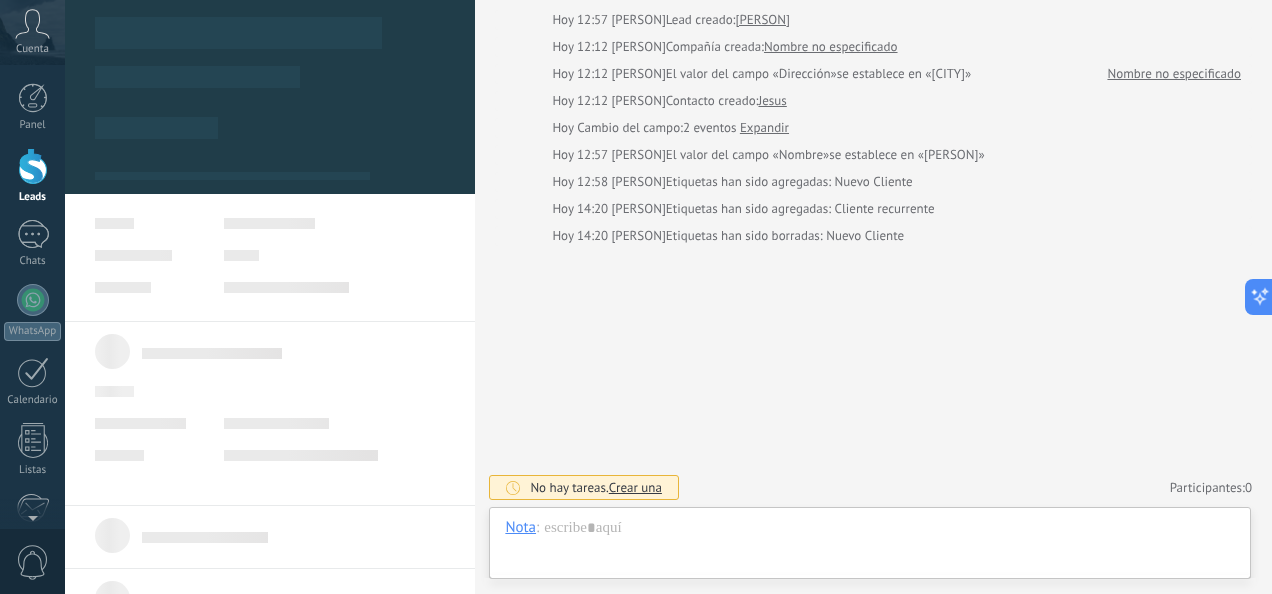 click at bounding box center (33, 166) 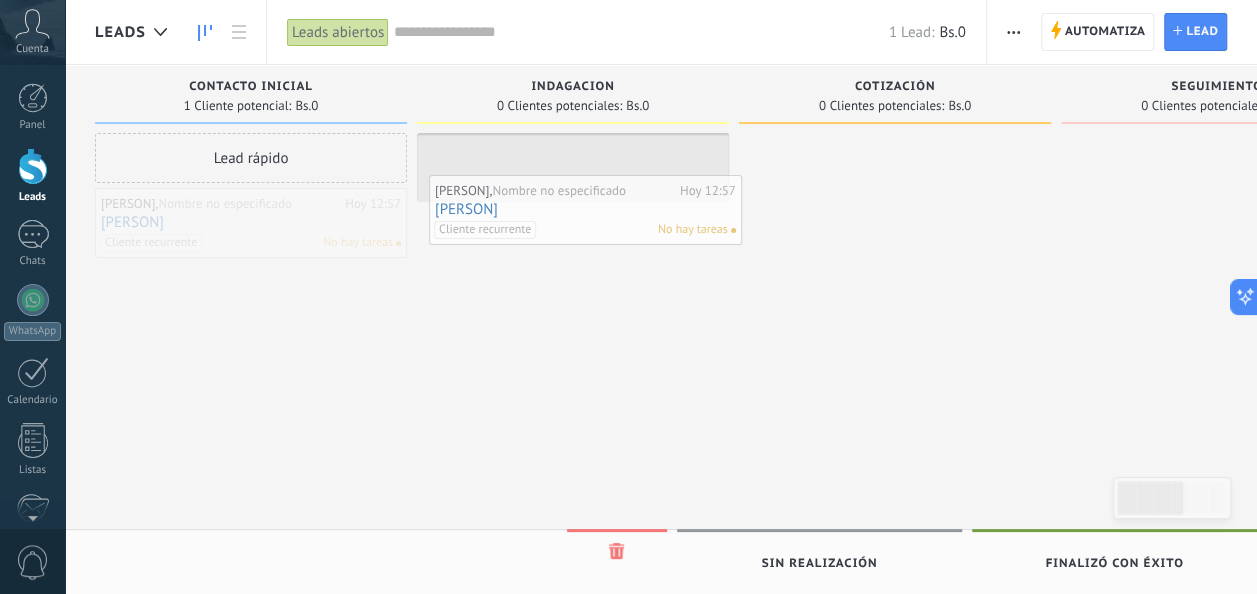 drag, startPoint x: 252, startPoint y: 223, endPoint x: 586, endPoint y: 210, distance: 334.2529 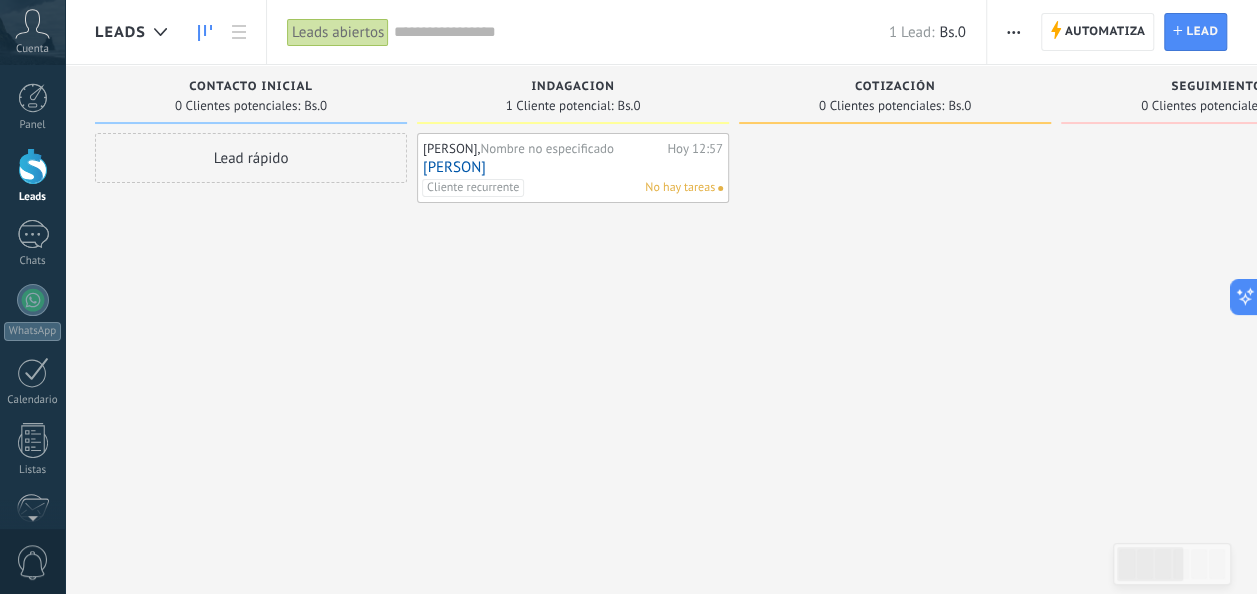 click on "No hay tareas" at bounding box center [680, 188] 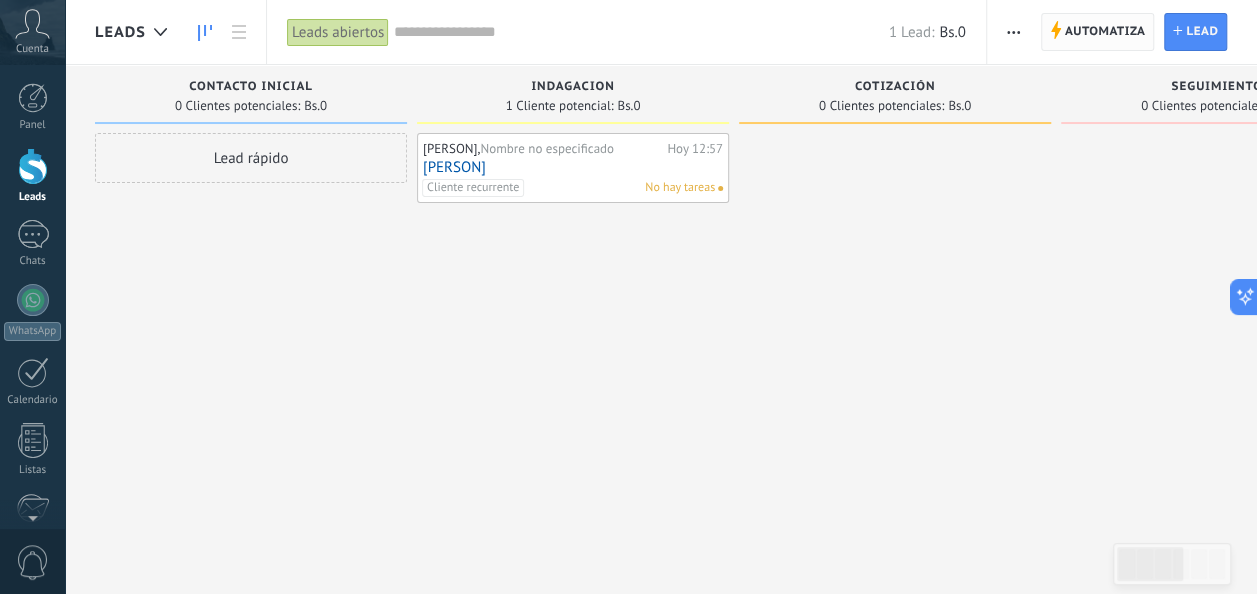 click on "Automatiza" at bounding box center (1105, 32) 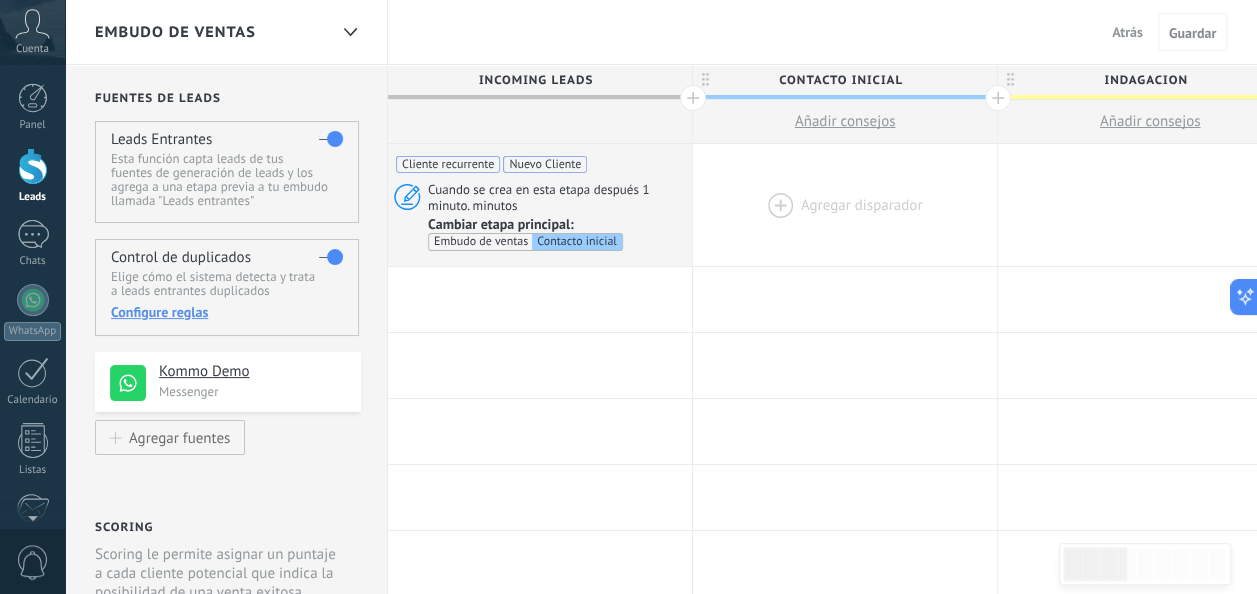 click at bounding box center (845, 205) 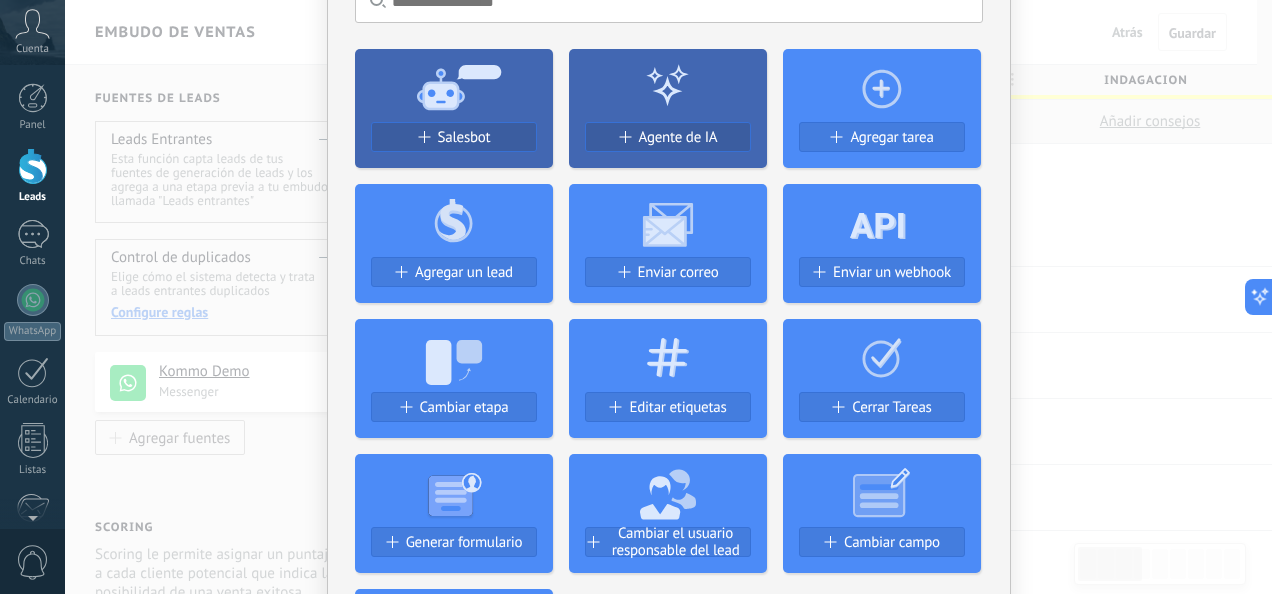 scroll, scrollTop: 127, scrollLeft: 0, axis: vertical 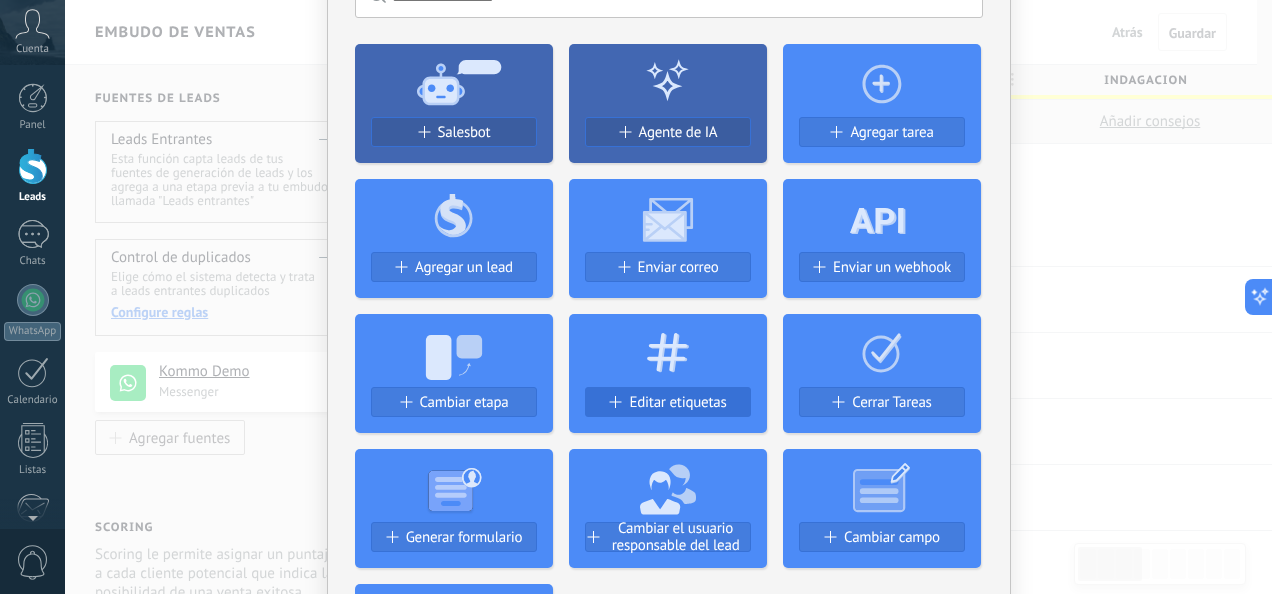 click on "Editar etiquetas" at bounding box center (677, 402) 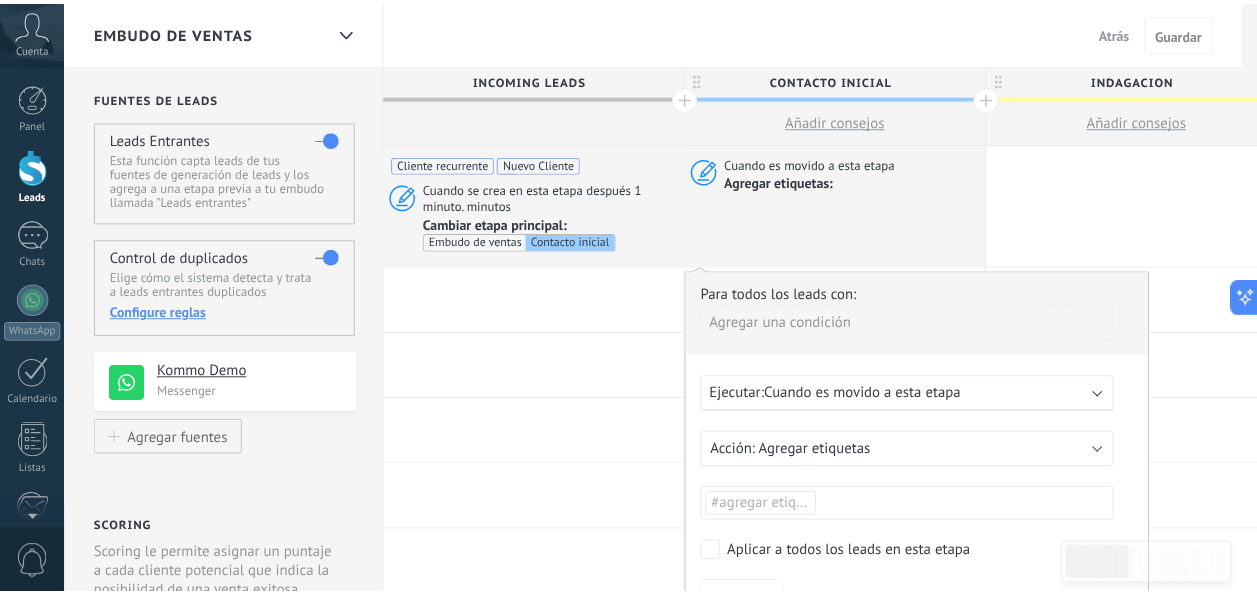 scroll, scrollTop: 0, scrollLeft: 0, axis: both 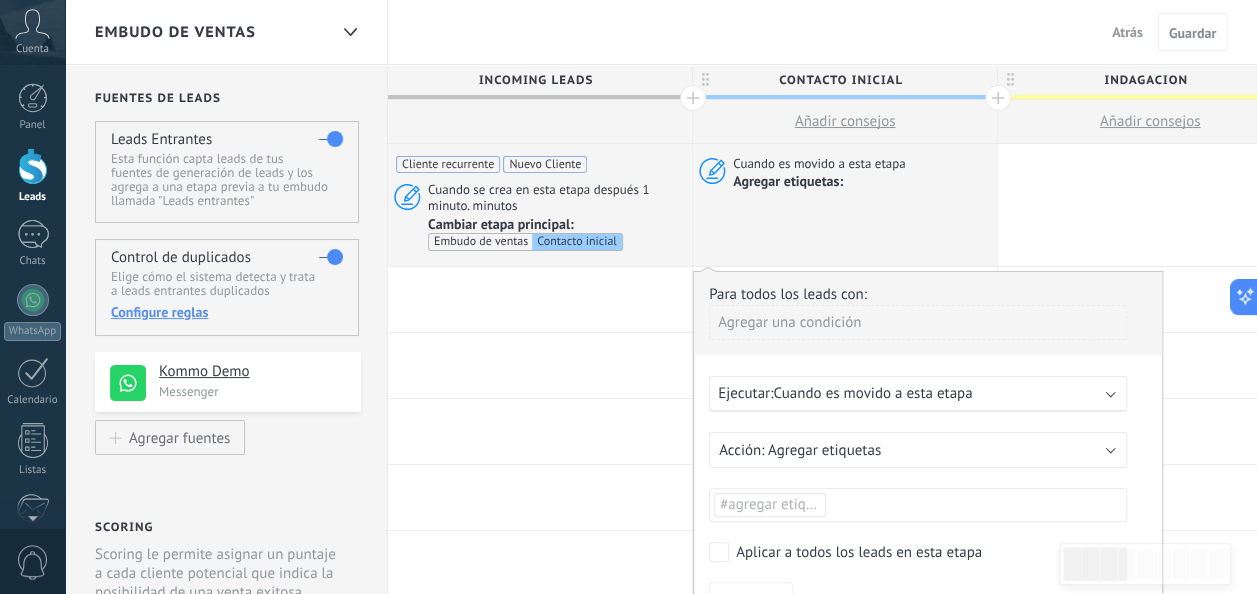 click on "Agregar una condición" at bounding box center (918, 322) 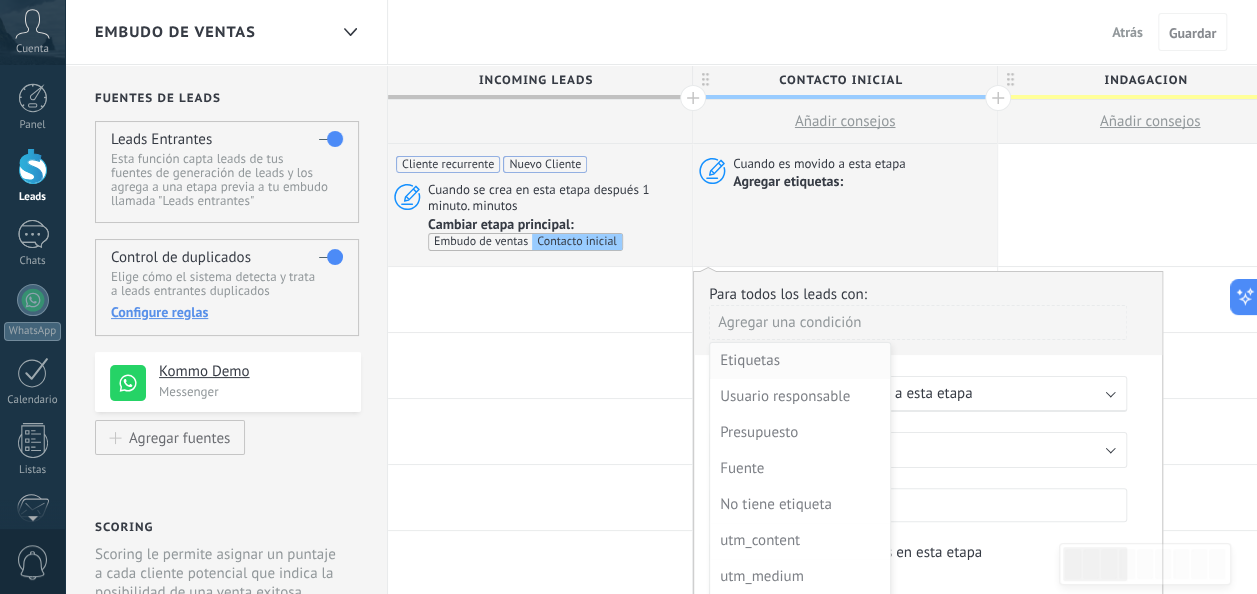 click on "Etiquetas" at bounding box center (798, 361) 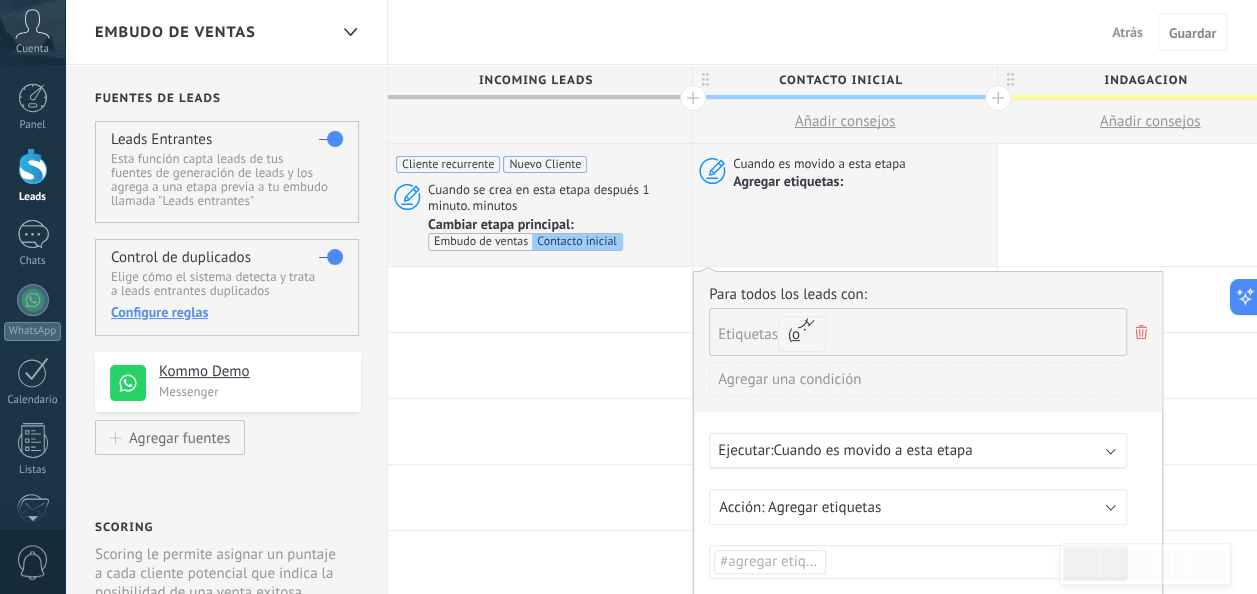 click on "Cuando se crea en esta etapa después 1 minuto. minutos" at bounding box center [557, 197] 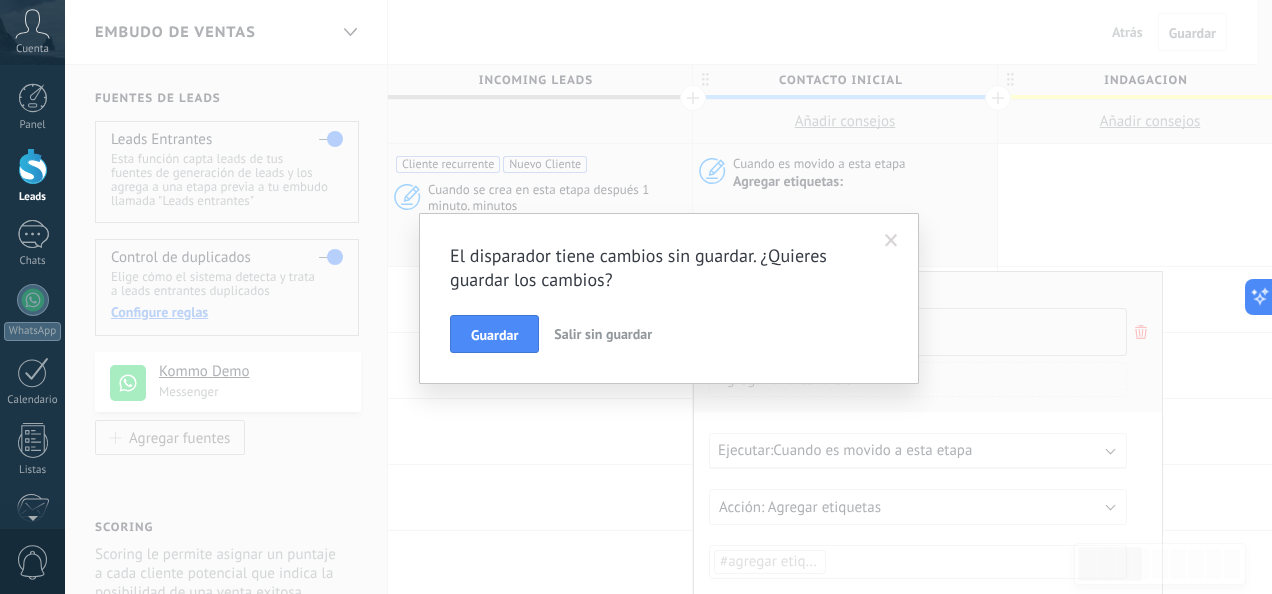click on "Salir sin guardar" at bounding box center (603, 334) 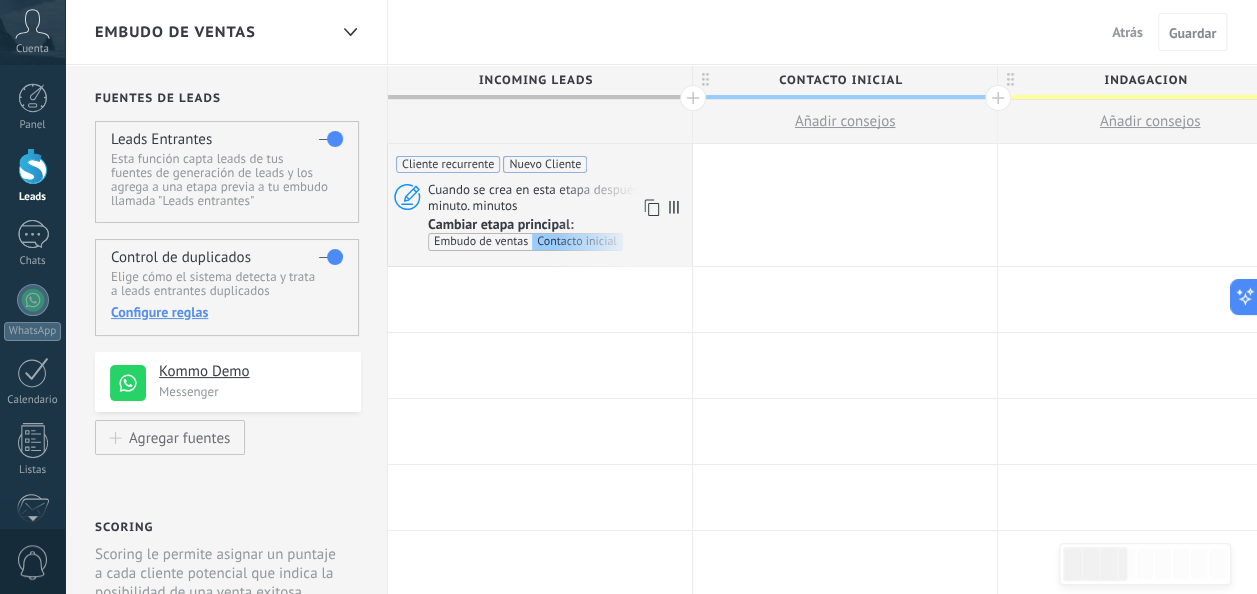 click on "Cuando se crea en esta etapa después 1 minuto. minutos" at bounding box center (557, 197) 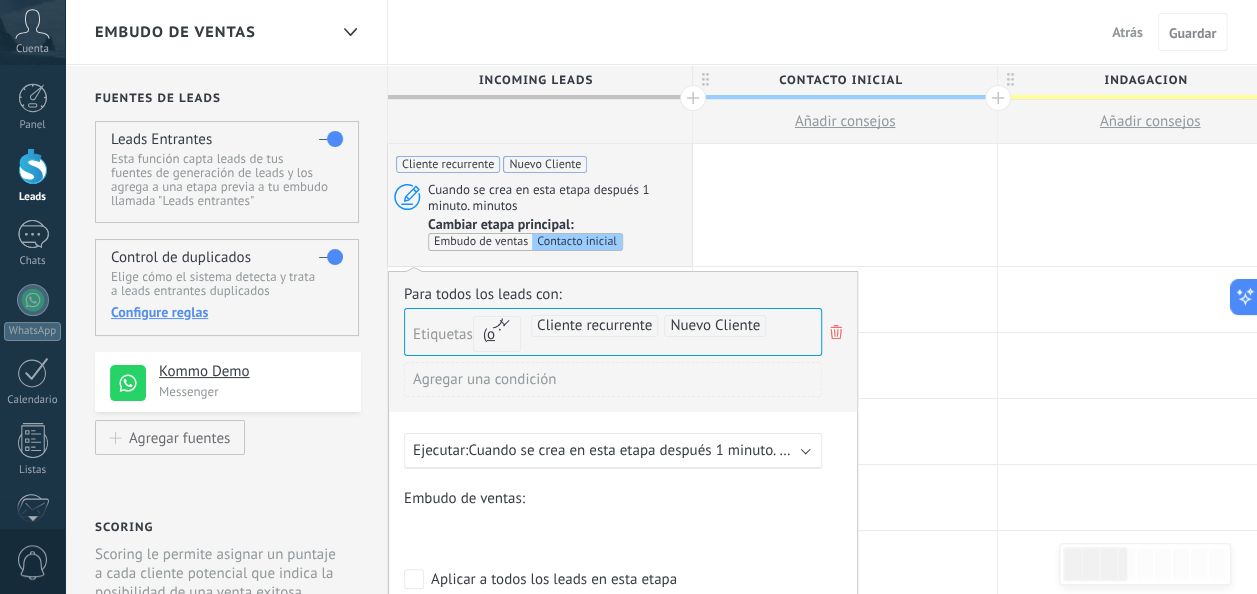 click on "Contacto inicial Indagacion Cotización Seguimiento Venta Cerrada Post-Venta + Reactivación Logrado con éxito Venta Perdido" at bounding box center (0, 0) 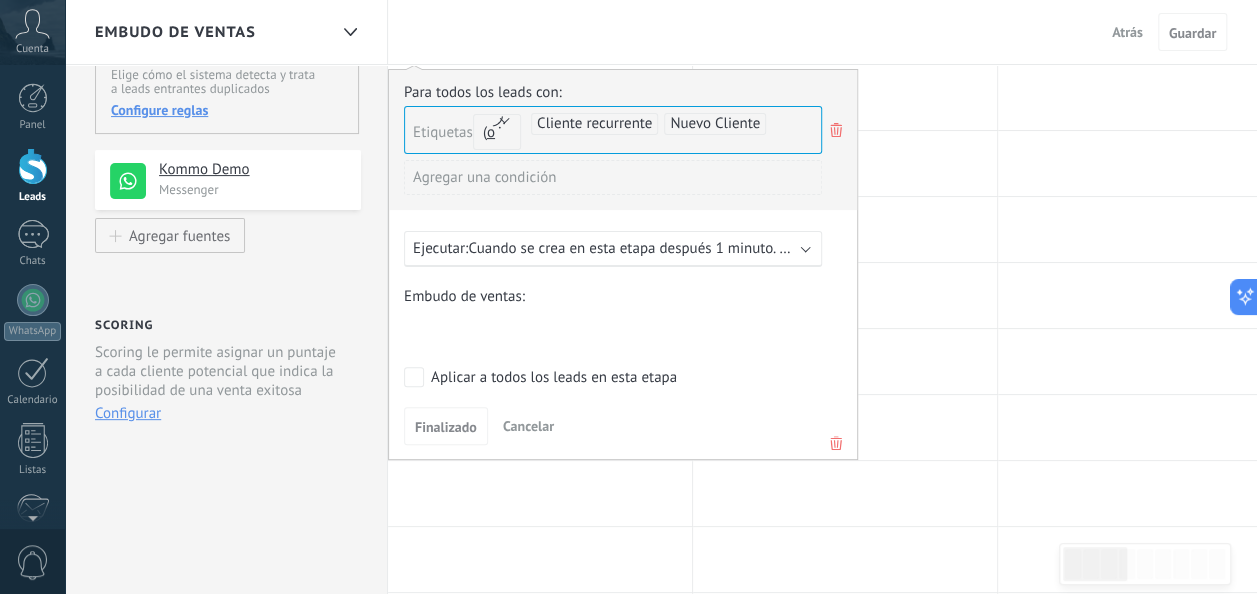 scroll, scrollTop: 204, scrollLeft: 0, axis: vertical 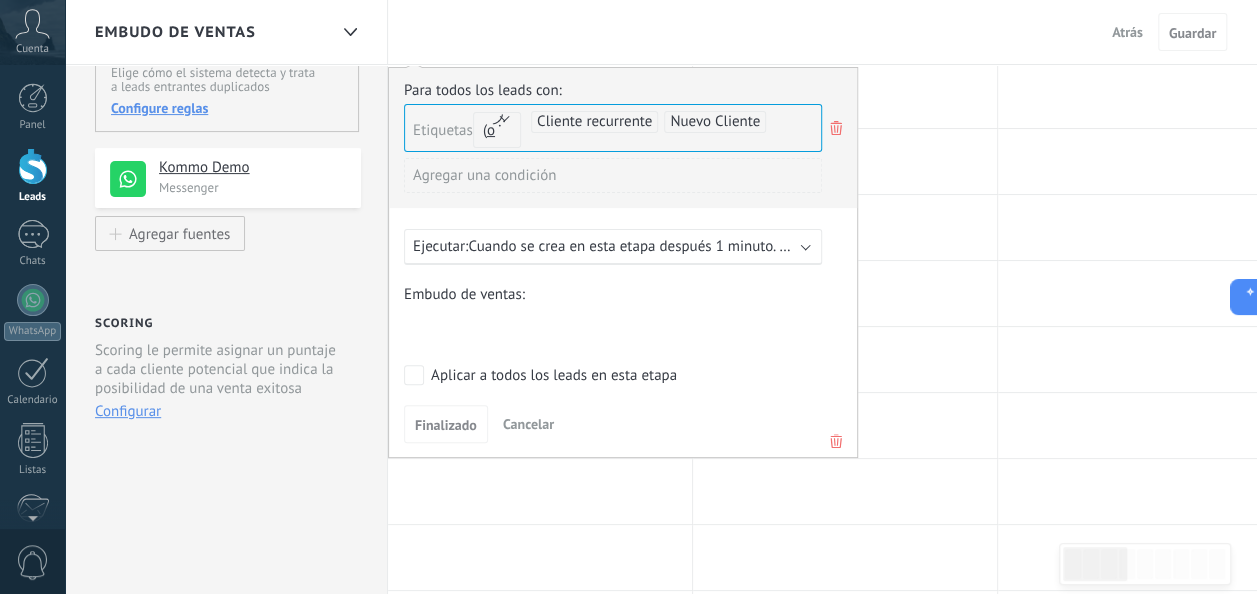 click on "Contacto inicial Indagacion Cotización Seguimiento Venta Cerrada Post-Venta + Reactivación Logrado con éxito Venta Perdido" at bounding box center [0, 0] 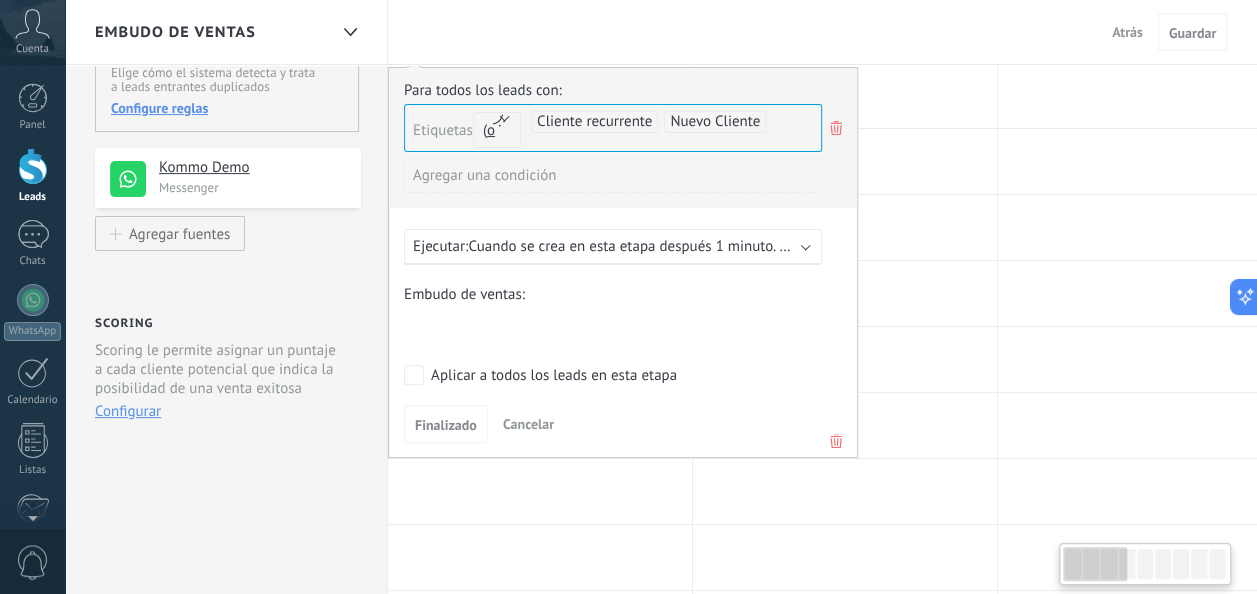 click on "Contacto inicial Indagacion Cotización Seguimiento Venta Cerrada Post-Venta + Reactivación Logrado con éxito Venta Perdido" at bounding box center (0, 0) 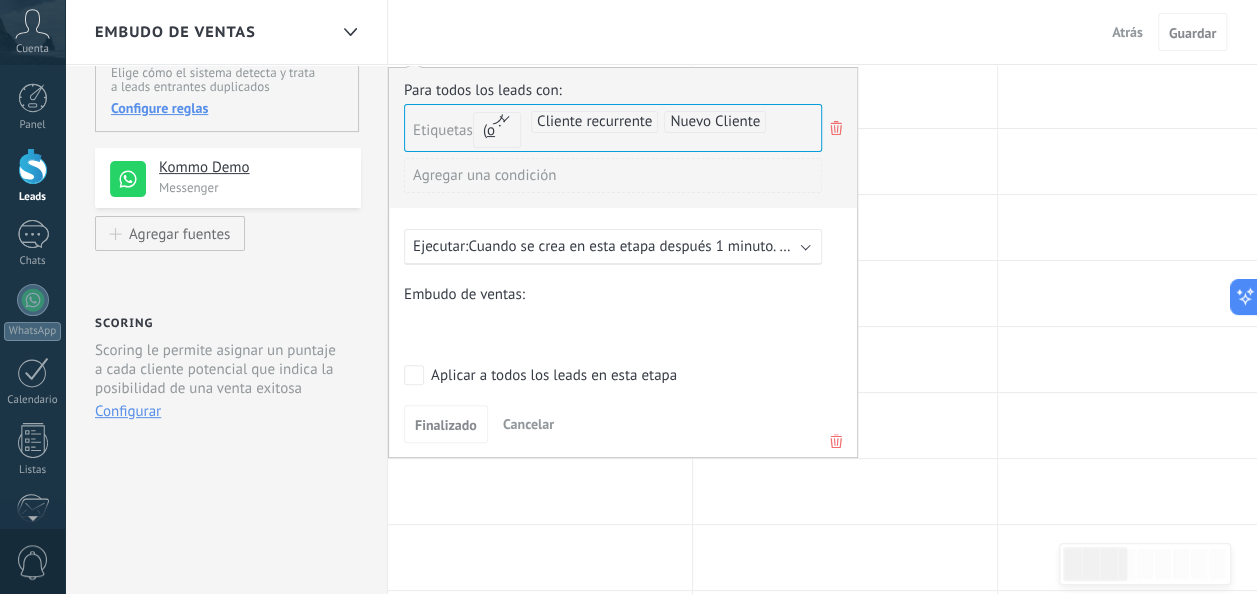 click on "Cuando se crea en esta etapa después 1 minuto. minutos" at bounding box center (649, 246) 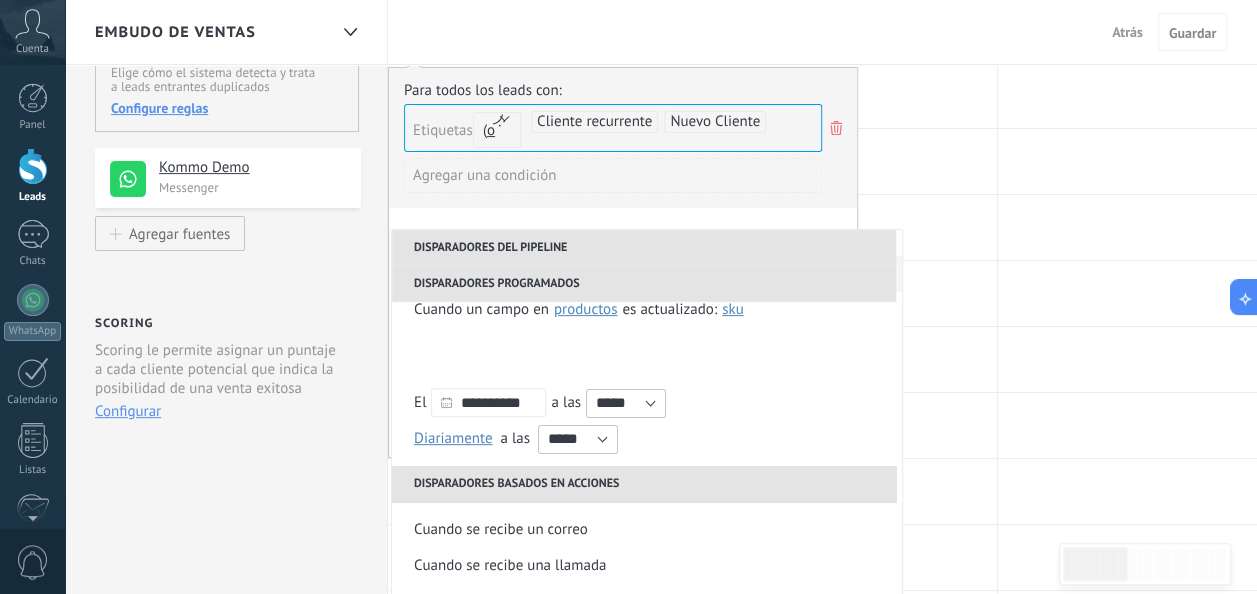 scroll, scrollTop: 0, scrollLeft: 0, axis: both 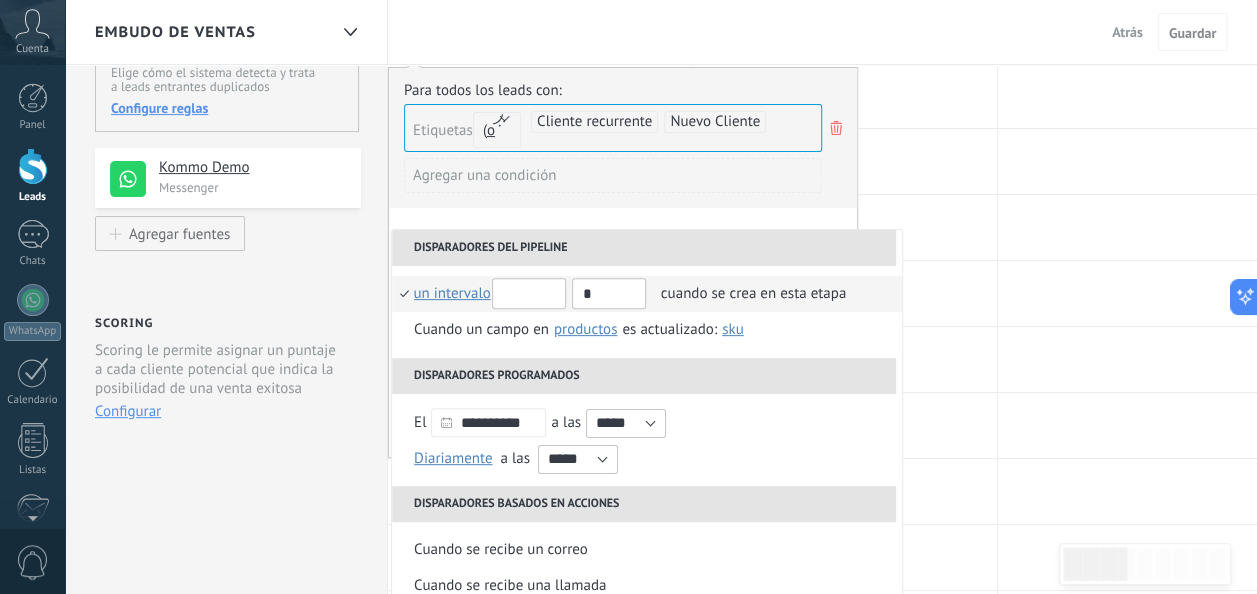 click on "Para todos los leads con: Etiquetas y o o Cliente recurrente Nuevo Cliente Agregar una condición" at bounding box center (623, 144) 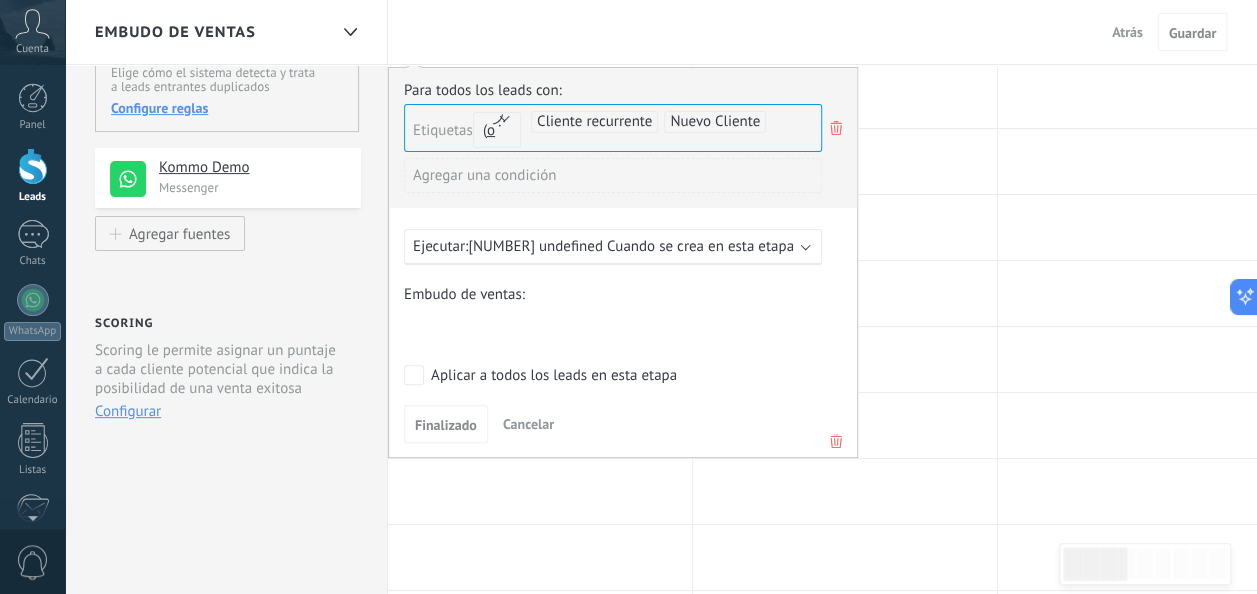 click on "Contacto inicial Indagacion Cotización Seguimiento Venta Cerrada Post-Venta + Reactivación Logrado con éxito Venta Perdido" at bounding box center (0, 0) 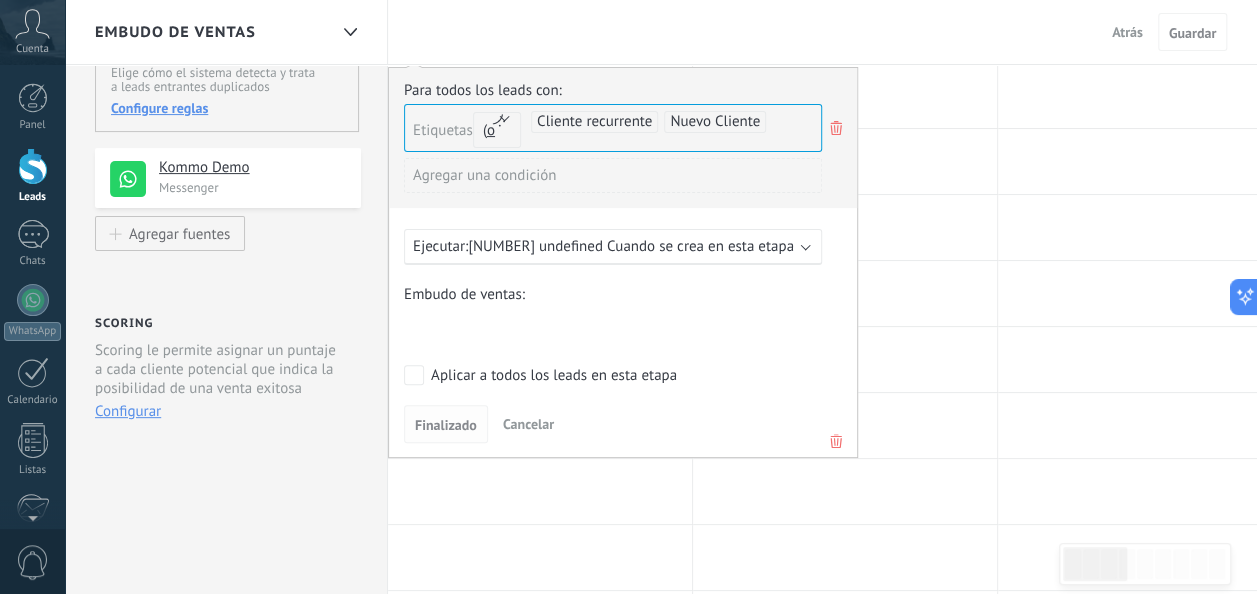 click on "Finalizado" at bounding box center [446, 425] 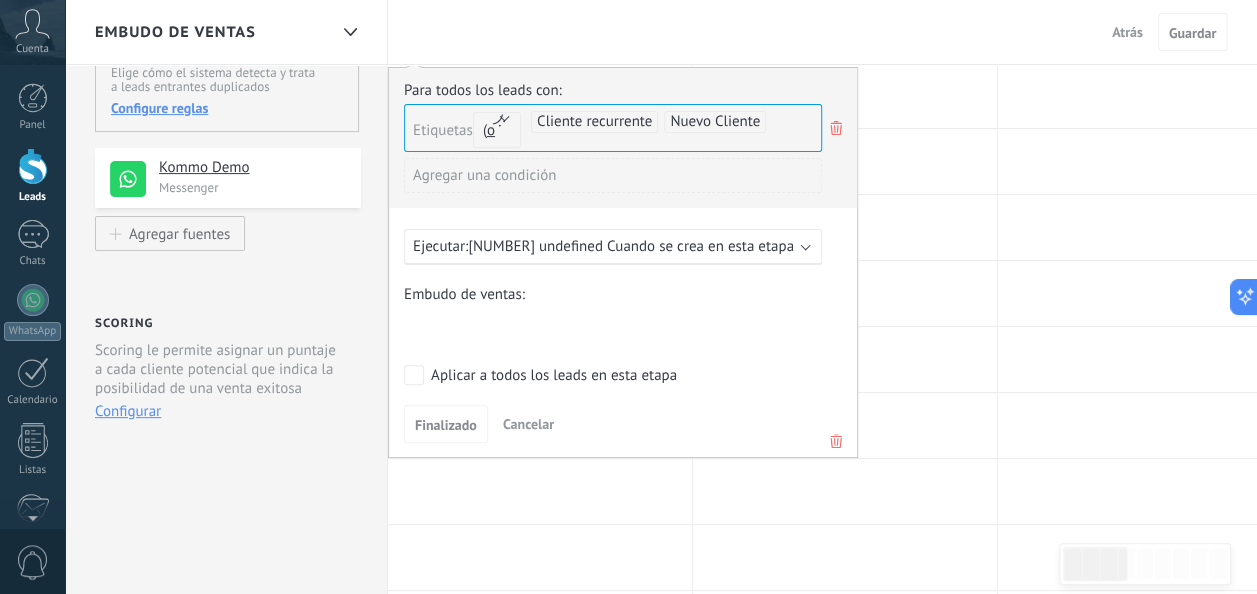 click on "Cancelar" at bounding box center (528, 424) 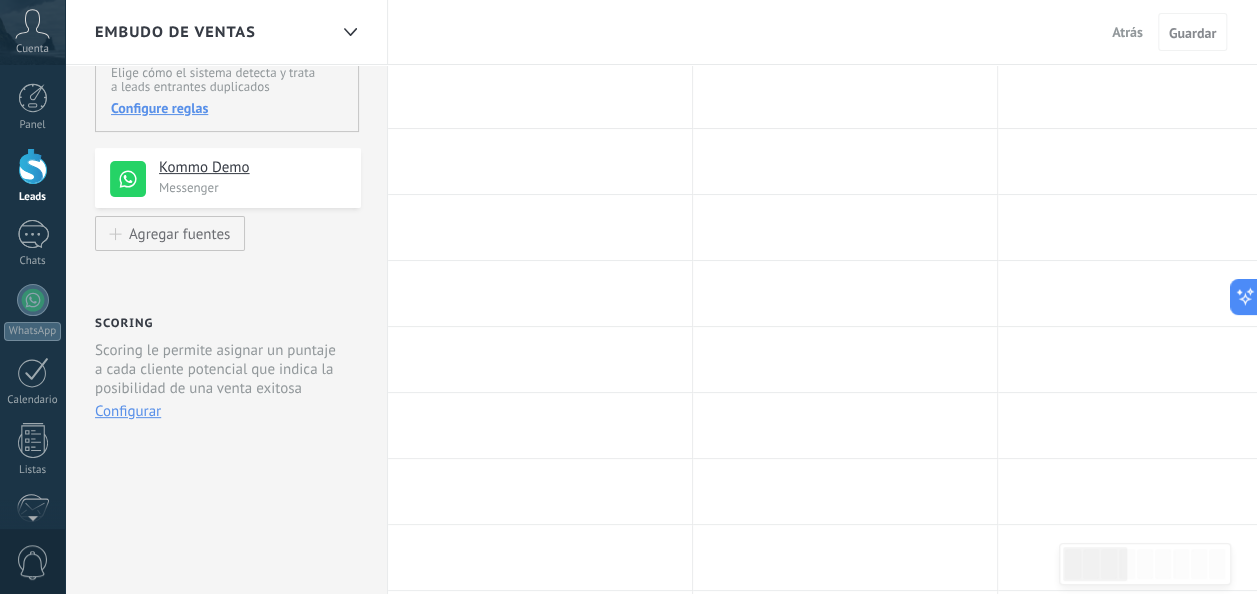 scroll, scrollTop: 0, scrollLeft: 0, axis: both 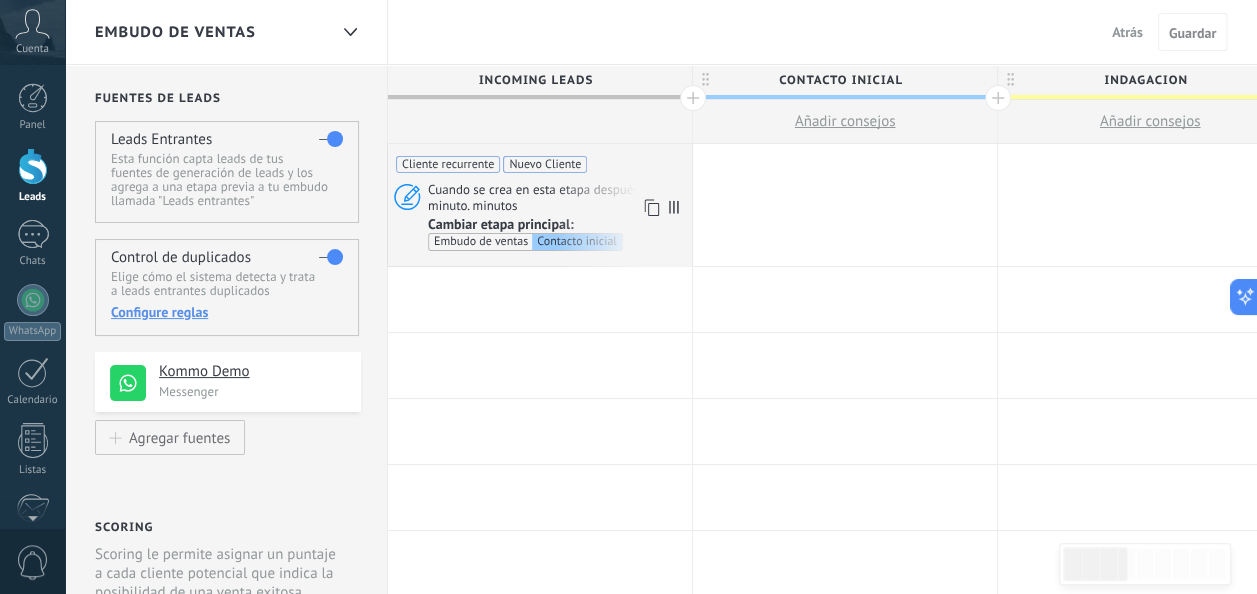 click 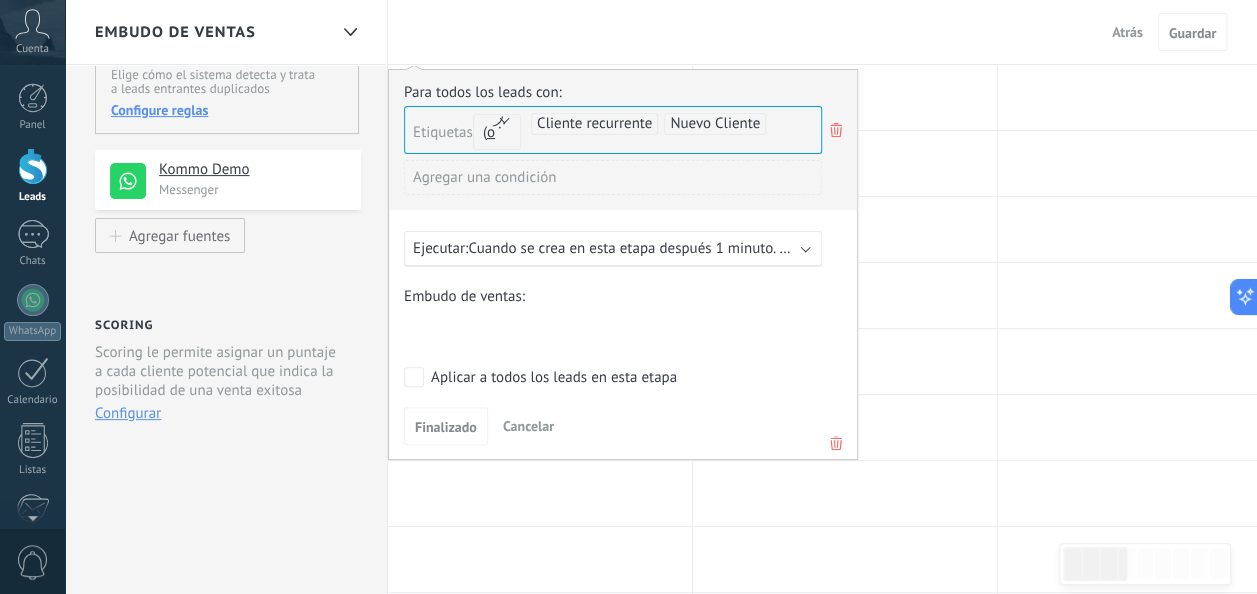 scroll, scrollTop: 226, scrollLeft: 0, axis: vertical 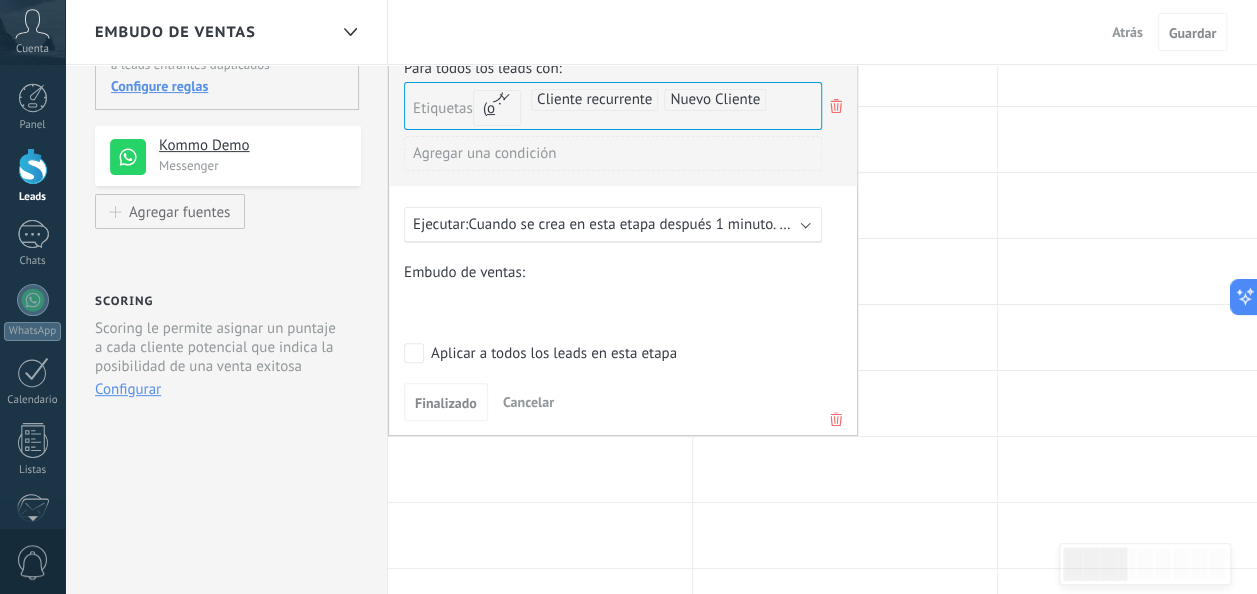 click on "Contacto inicial Indagacion Cotización Seguimiento Venta Cerrada Post-Venta + Reactivación Logrado con éxito Venta Perdido" at bounding box center [0, 0] 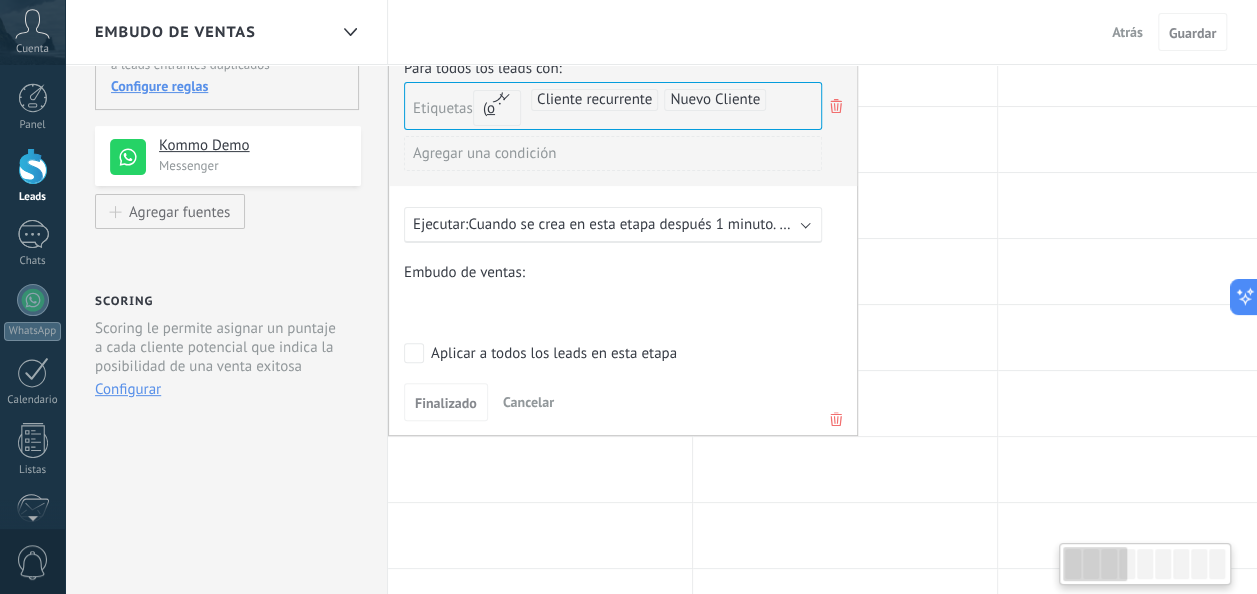 click on "Contacto inicial Indagacion Cotización Seguimiento Venta Cerrada Post-Venta + Reactivación Logrado con éxito Venta Perdido" at bounding box center [0, 0] 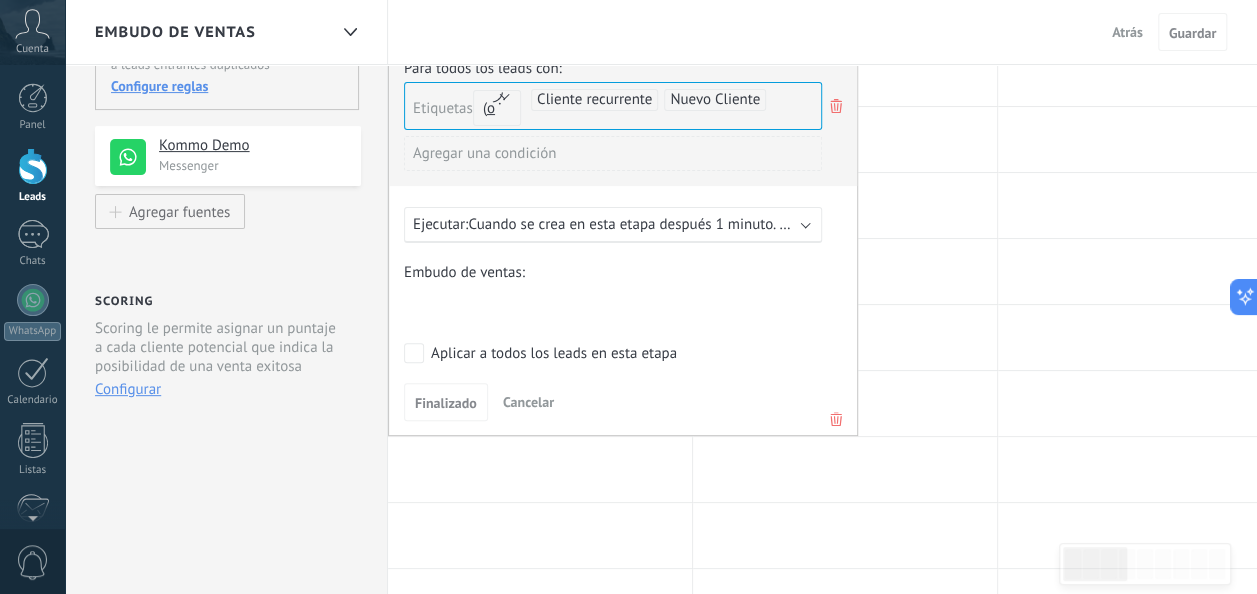 click 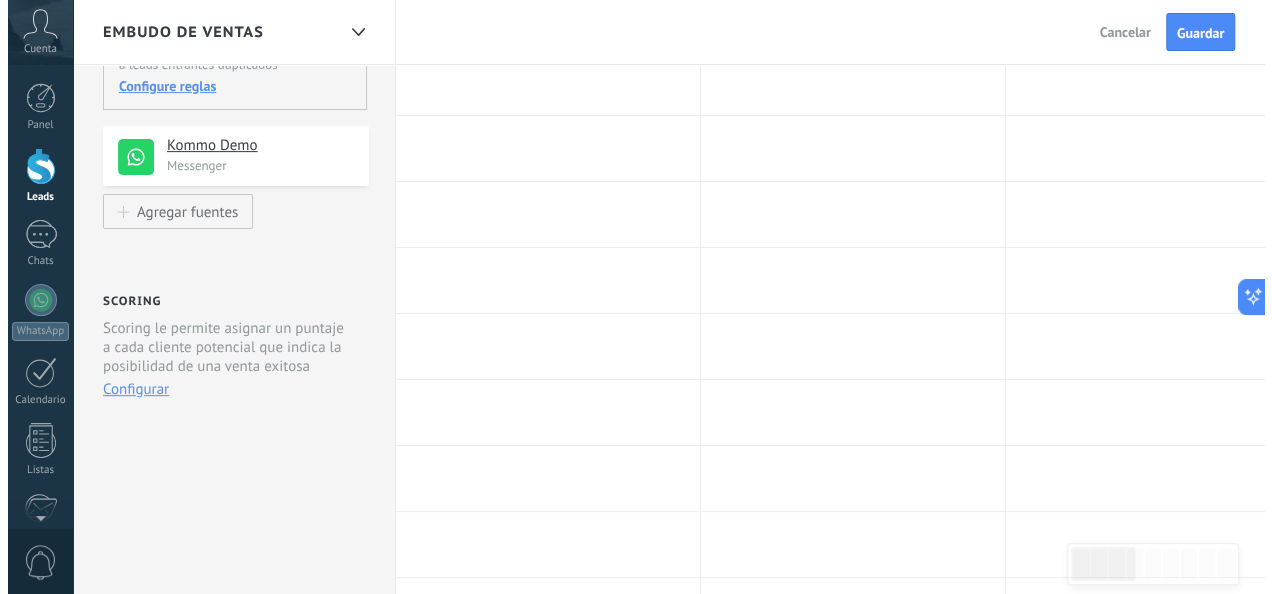 scroll, scrollTop: 0, scrollLeft: 0, axis: both 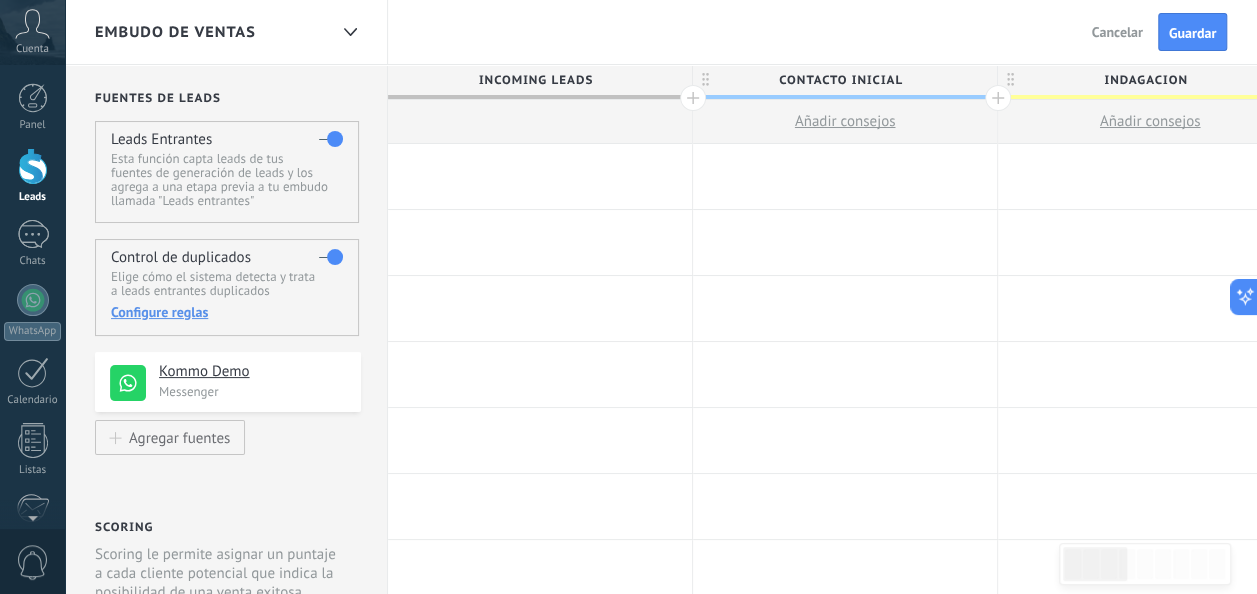 click at bounding box center (540, 176) 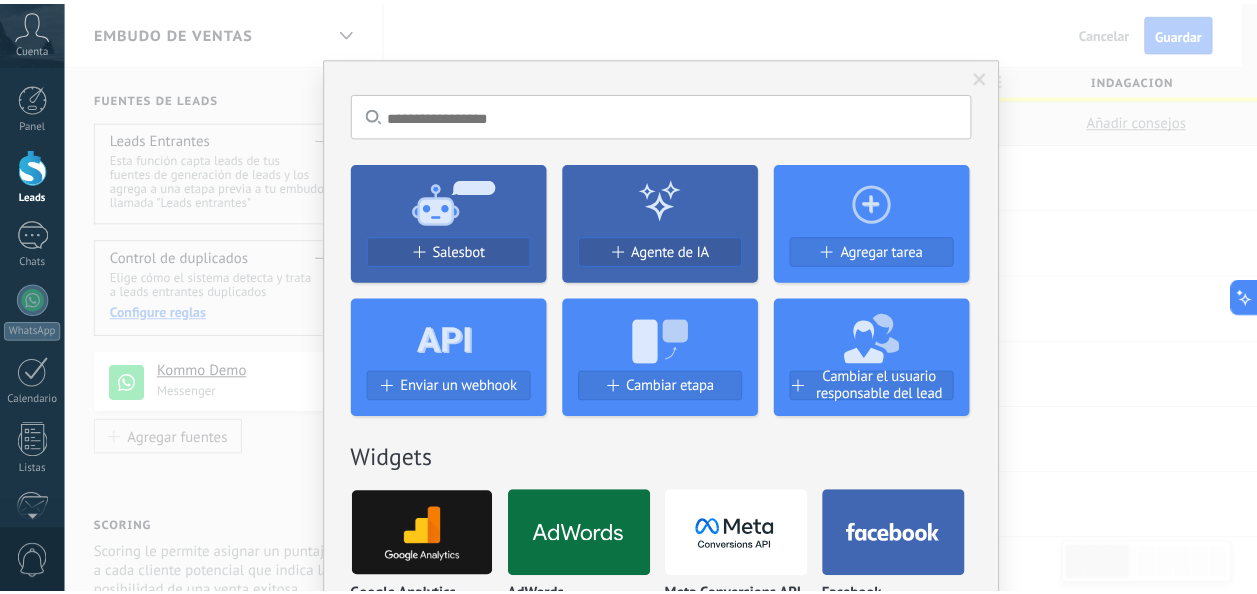 scroll, scrollTop: 0, scrollLeft: 0, axis: both 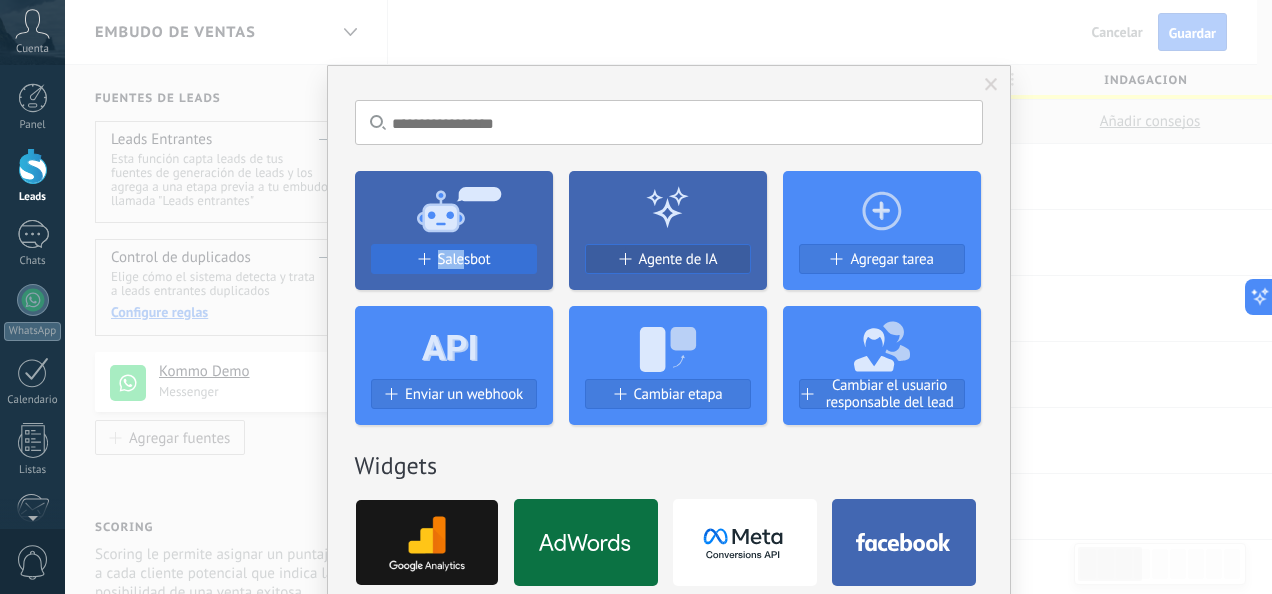 drag, startPoint x: 484, startPoint y: 210, endPoint x: 458, endPoint y: 261, distance: 57.245087 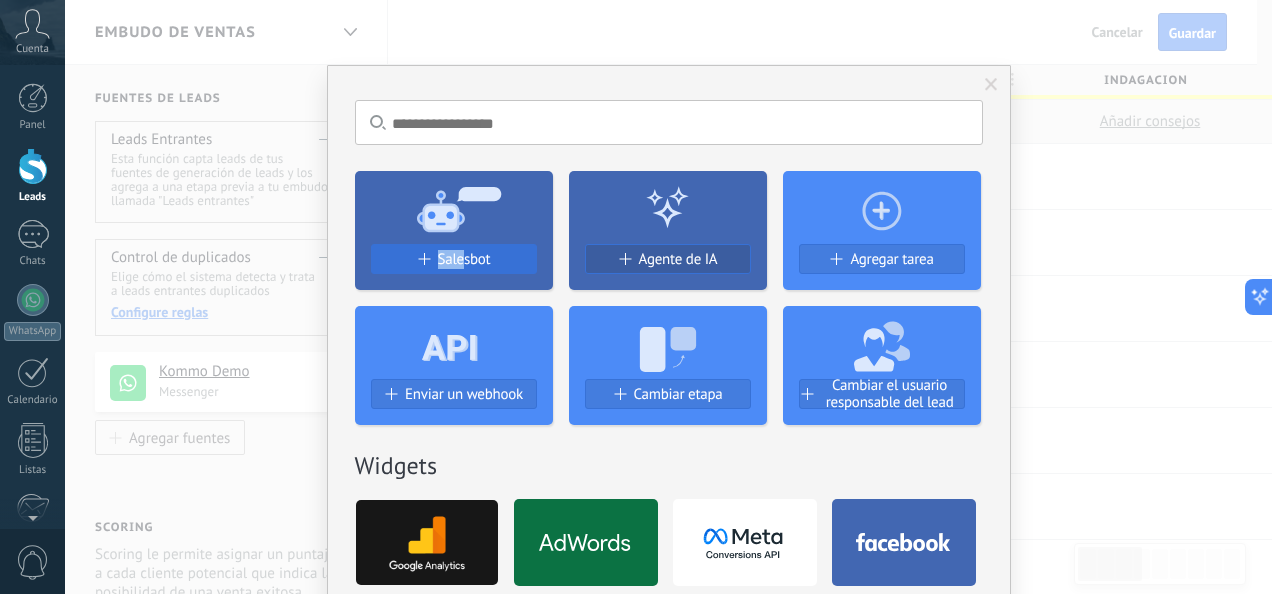 click on "Salesbot" at bounding box center [454, 230] 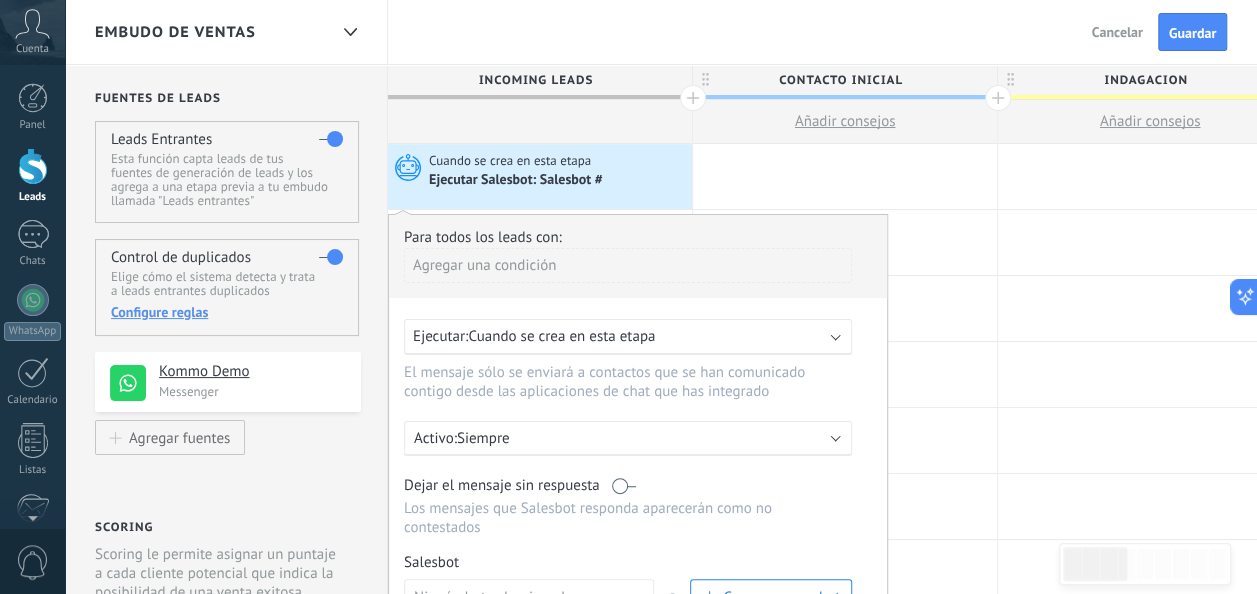 click on "Agregar una condición" at bounding box center (628, 265) 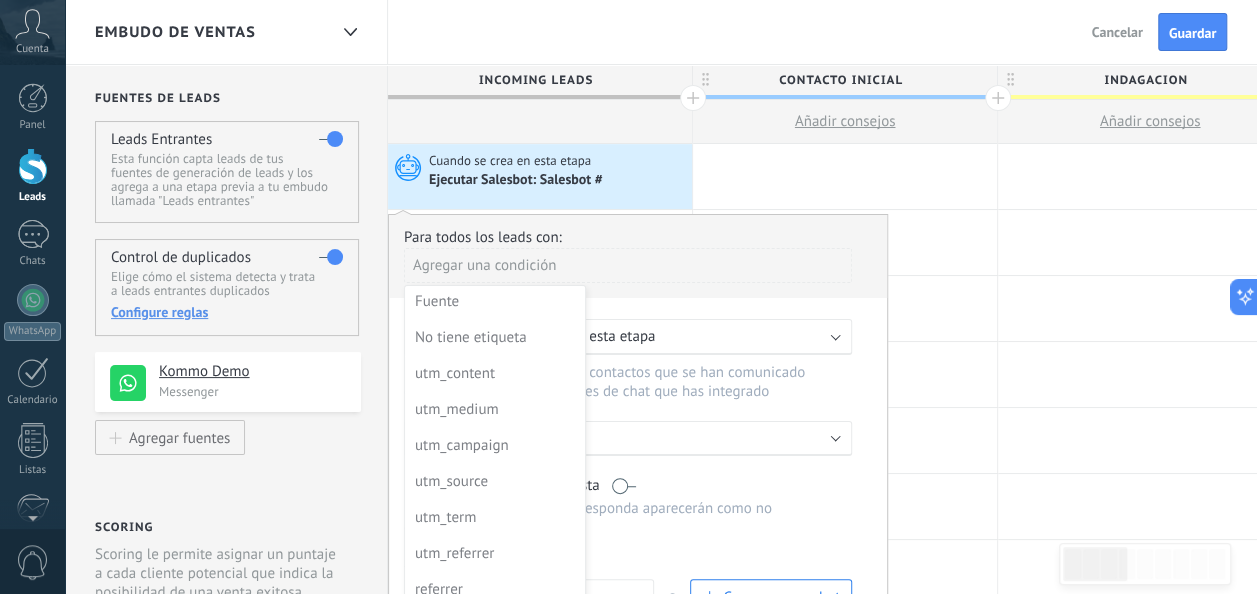 scroll, scrollTop: 0, scrollLeft: 0, axis: both 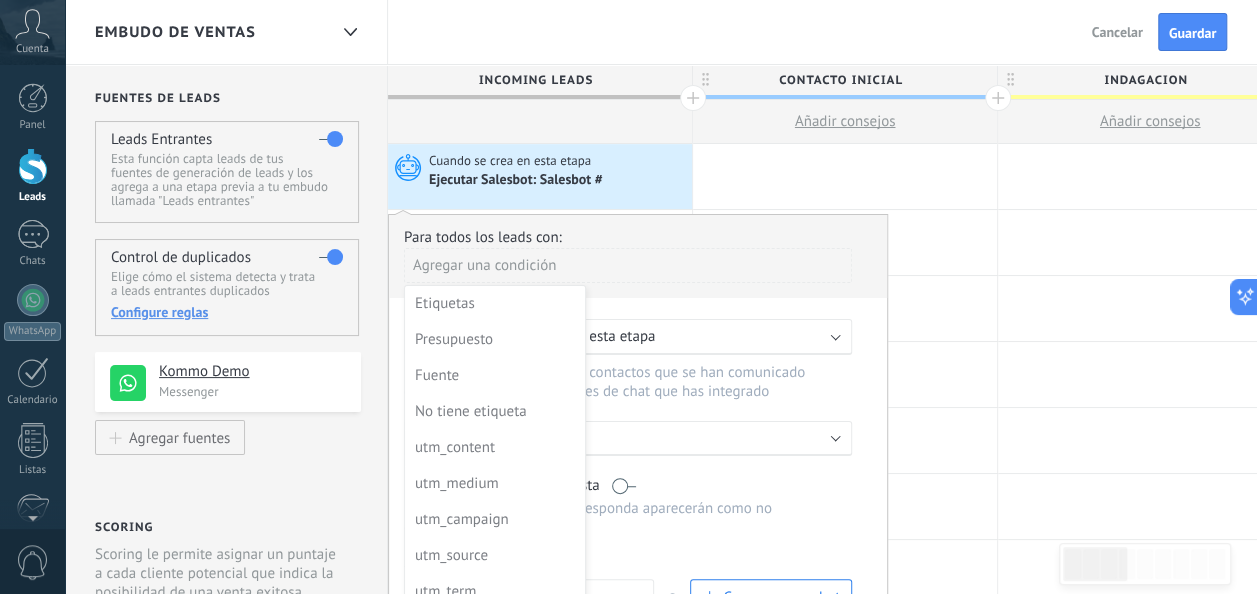 click at bounding box center [845, 176] 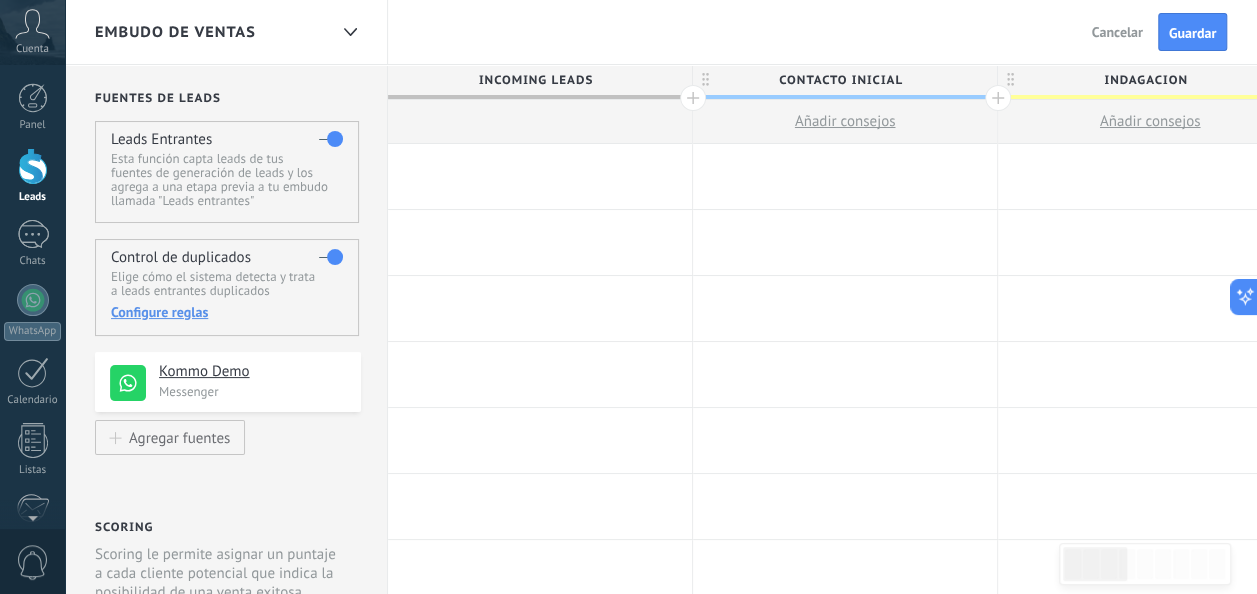 click on "Cancelar" at bounding box center [1117, 32] 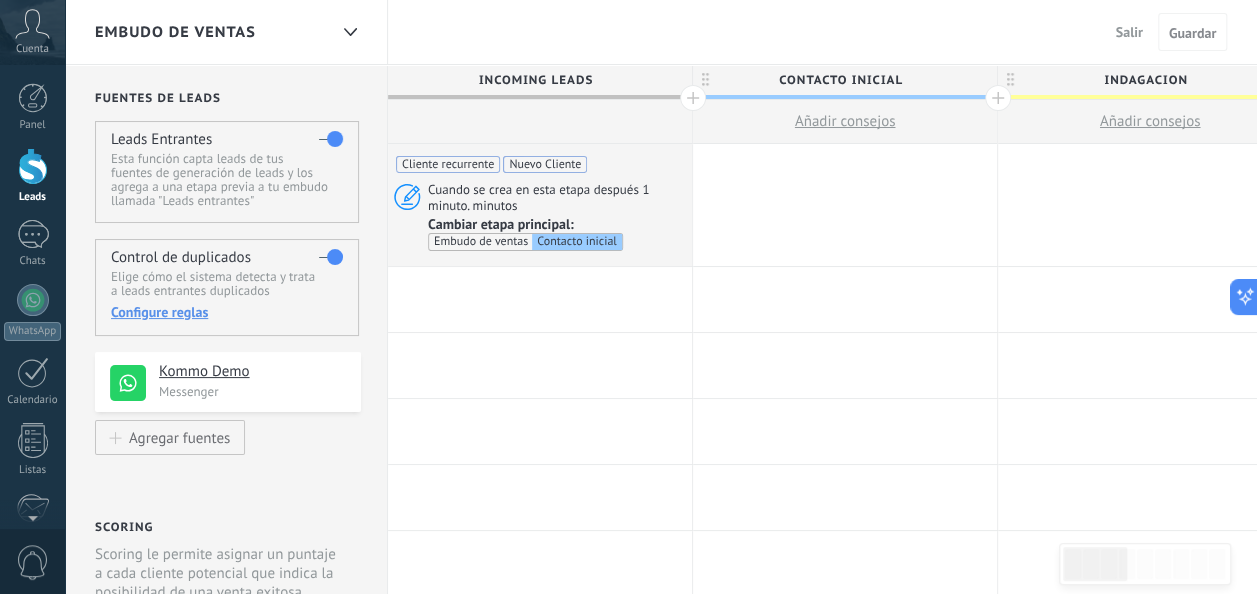 click on "Salir" at bounding box center (1129, 32) 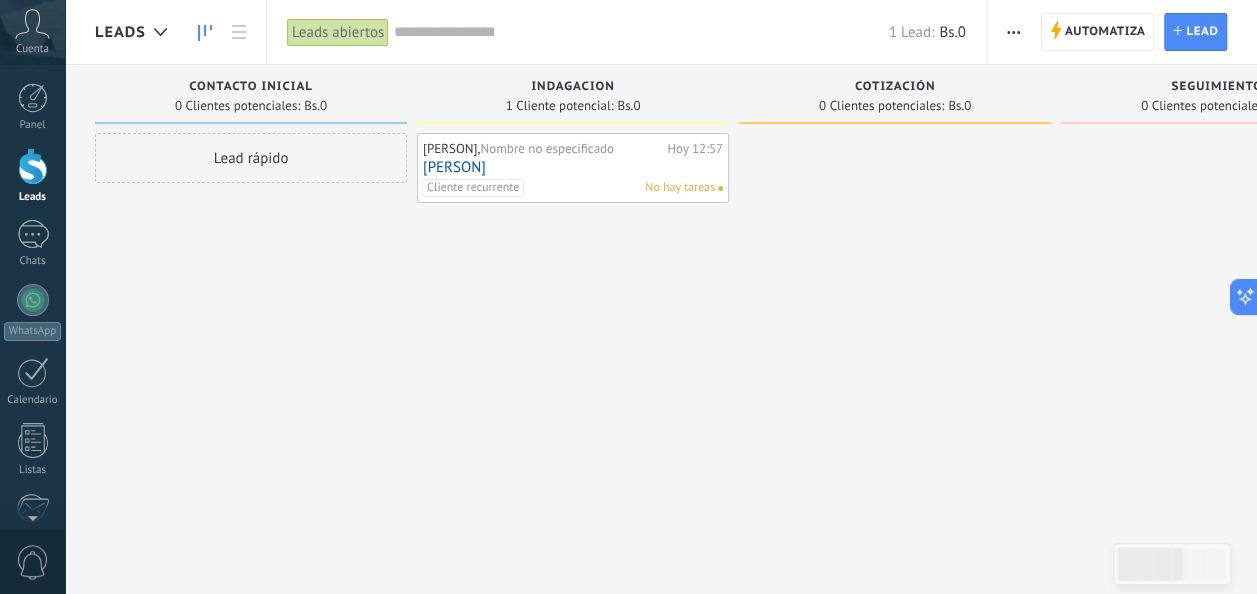 click at bounding box center (1013, 32) 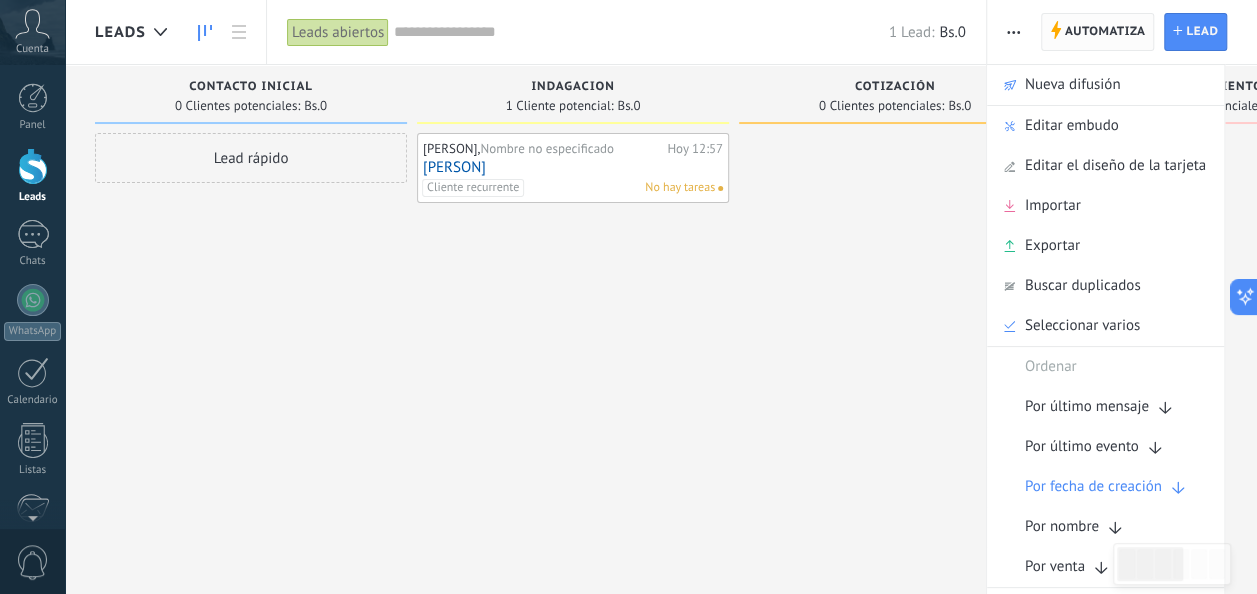 click on "Automatiza" at bounding box center [1105, 32] 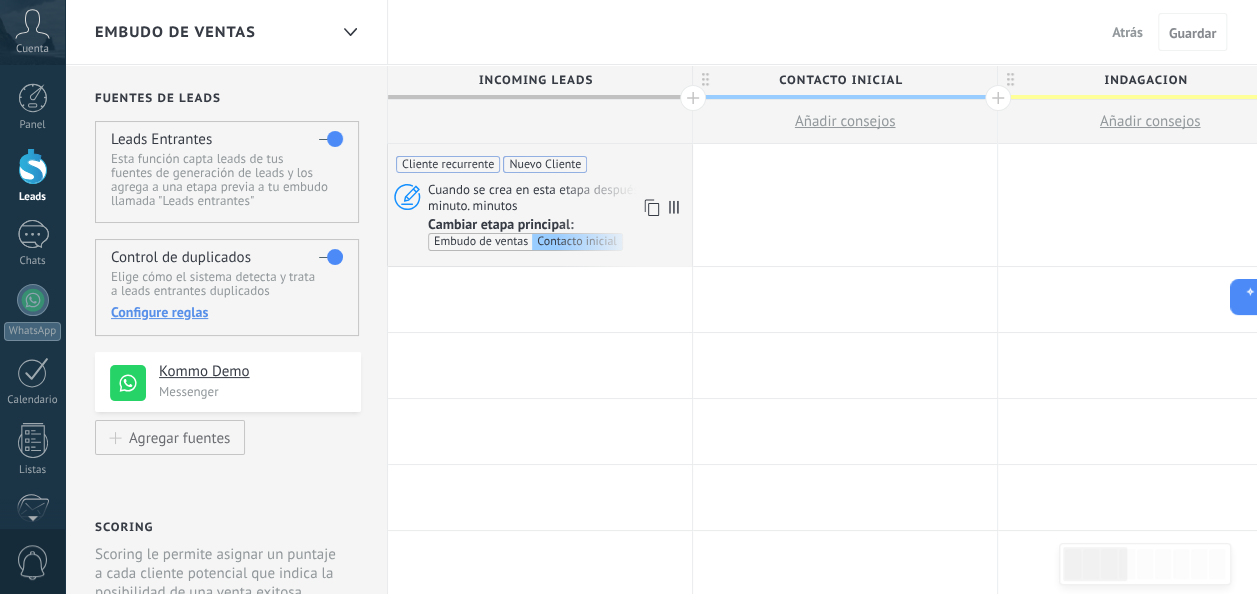 click on "Cliente recurrente Nuevo Cliente" at bounding box center [540, 158] 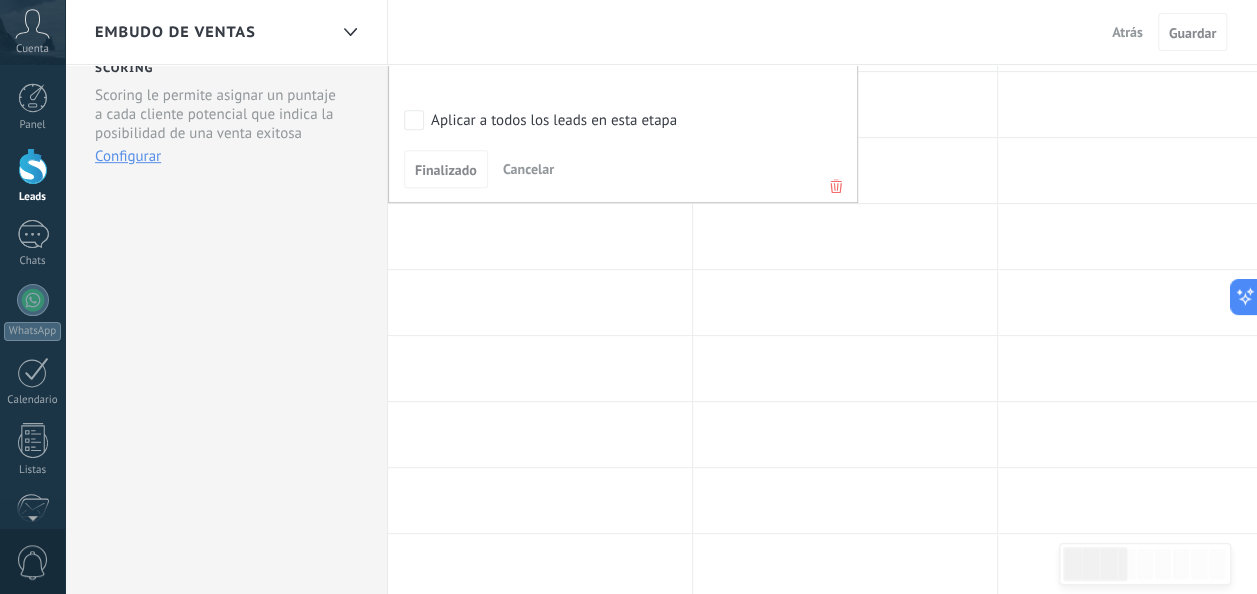 scroll, scrollTop: 440, scrollLeft: 0, axis: vertical 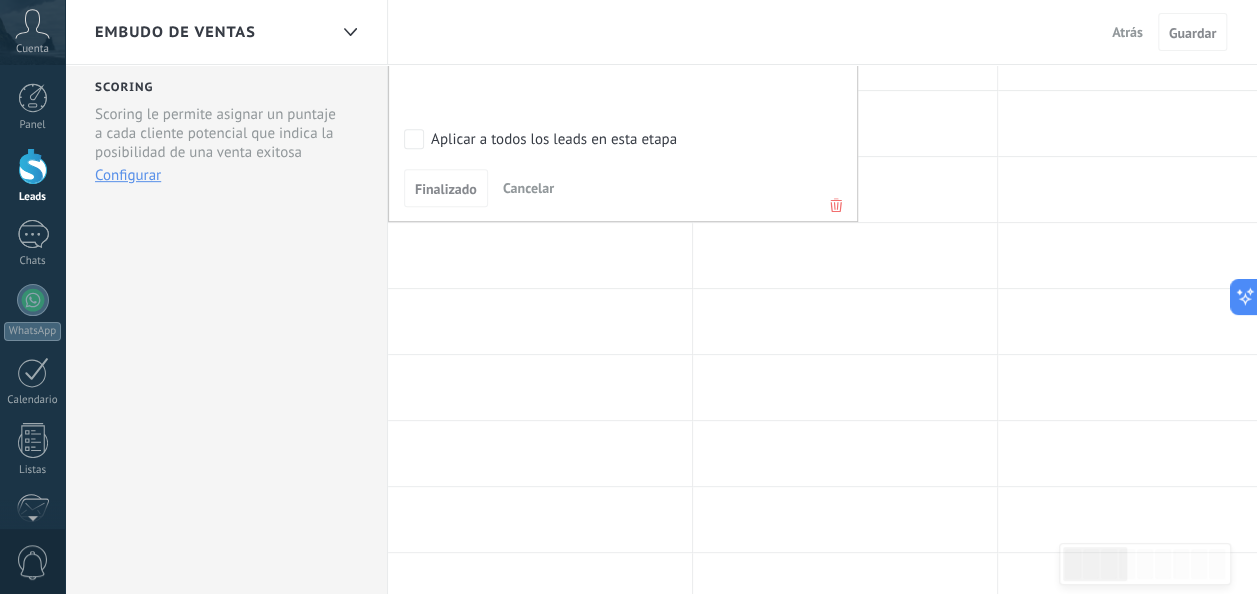 click 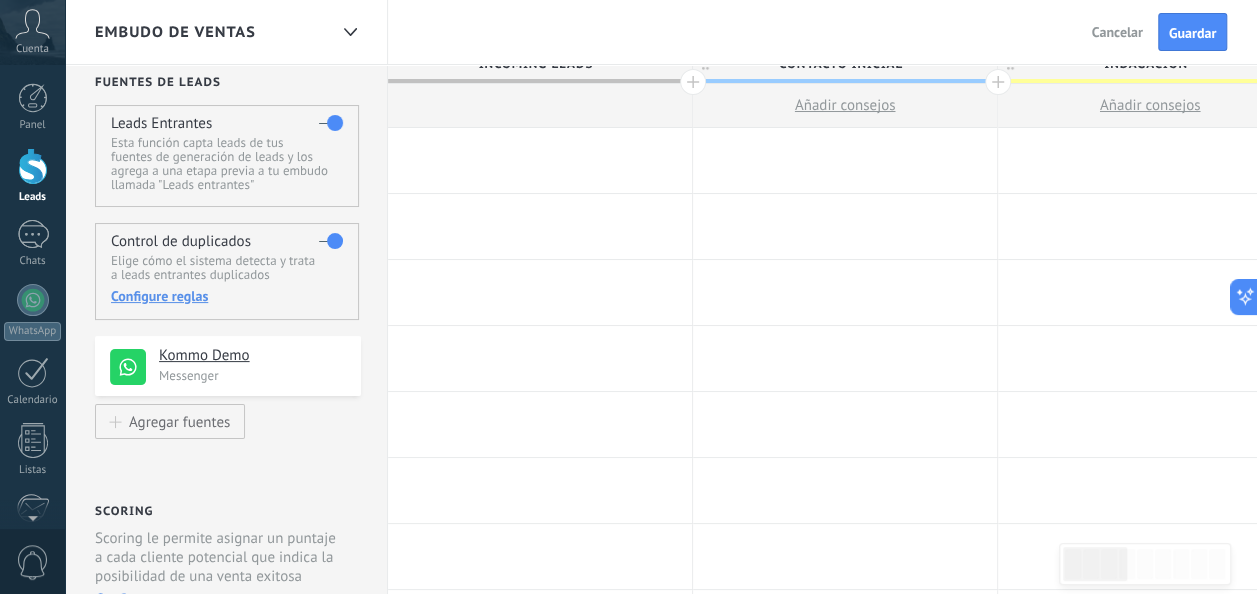 scroll, scrollTop: 0, scrollLeft: 0, axis: both 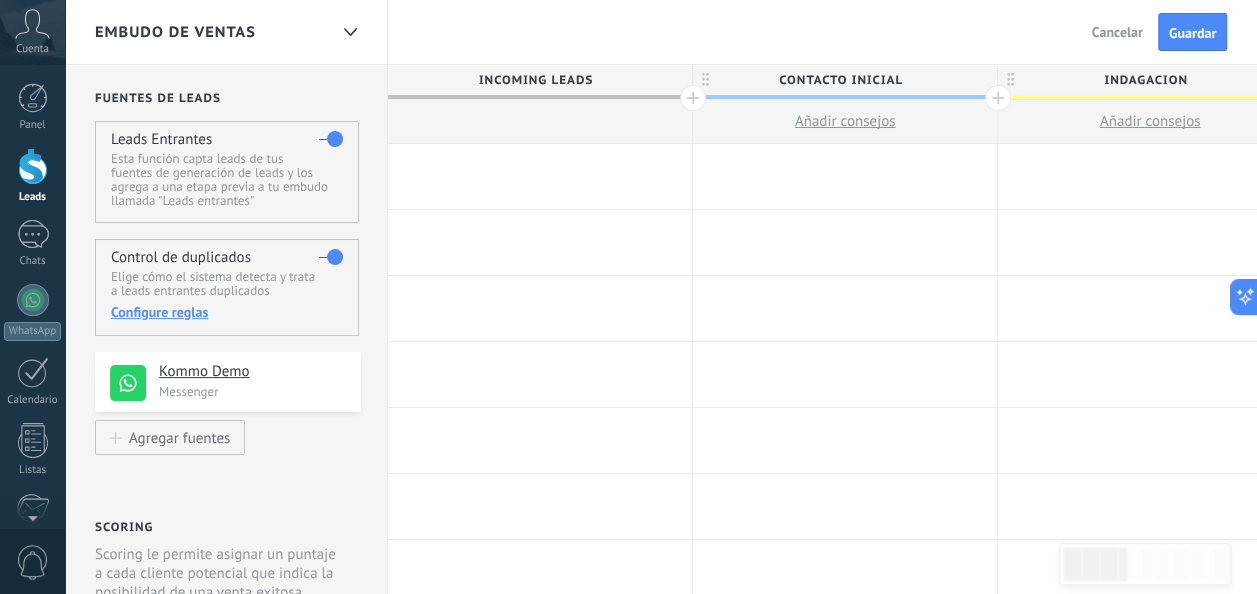 click at bounding box center (540, 176) 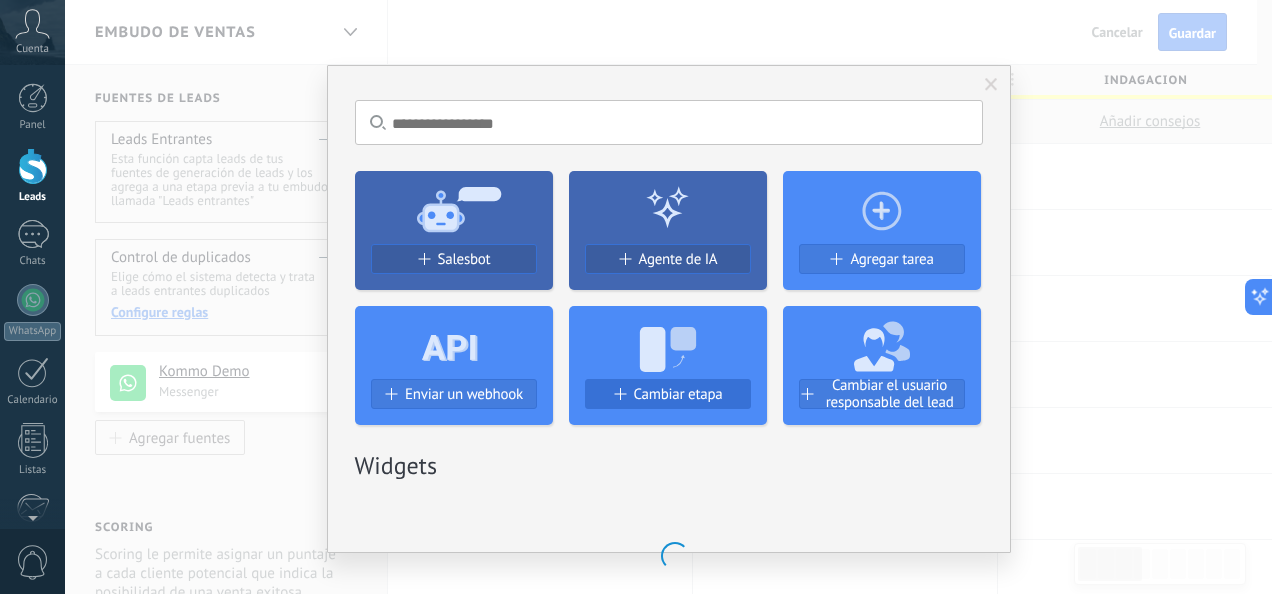click on "Cambiar etapa" at bounding box center (678, 394) 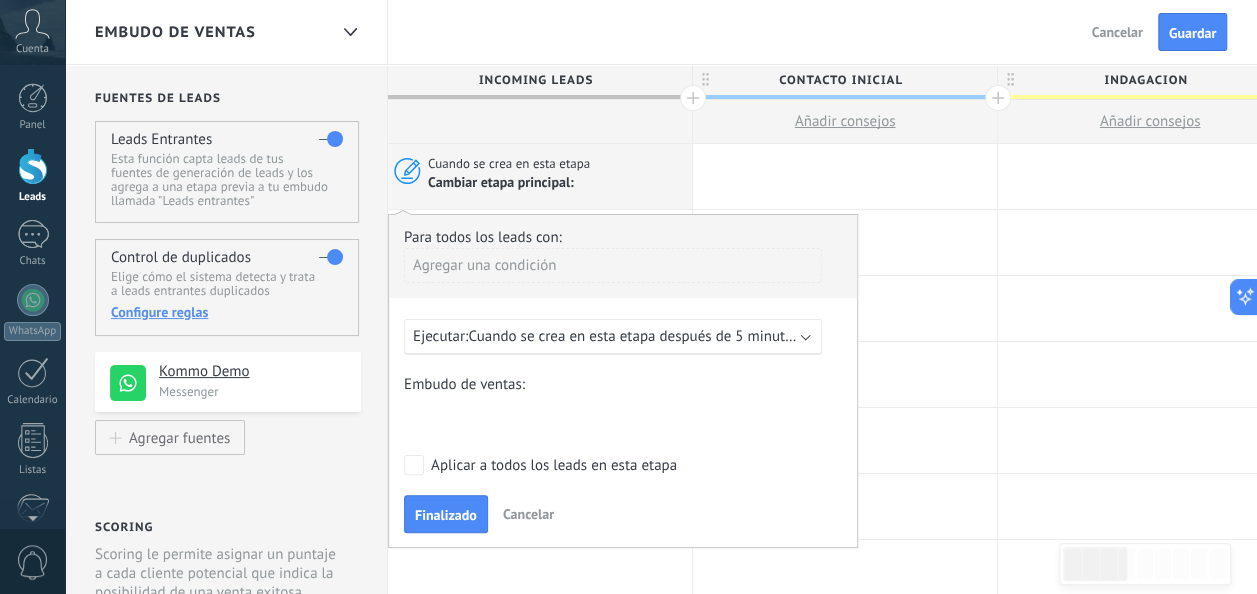 click on "Agregar una condición" at bounding box center (613, 265) 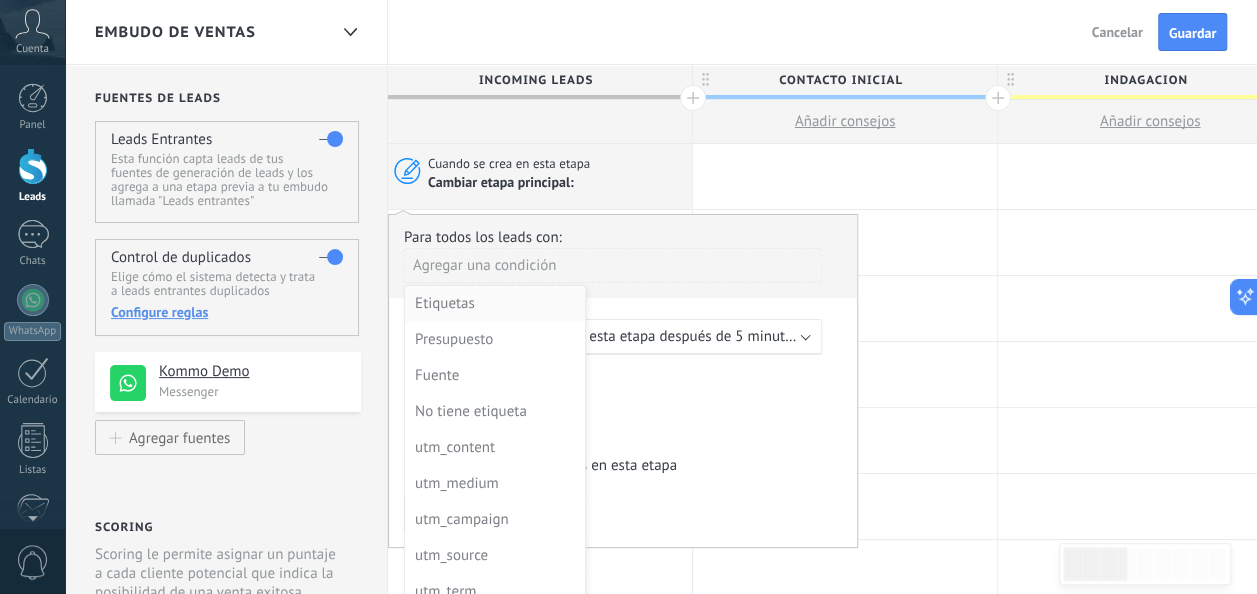 click on "Etiquetas" at bounding box center (493, 304) 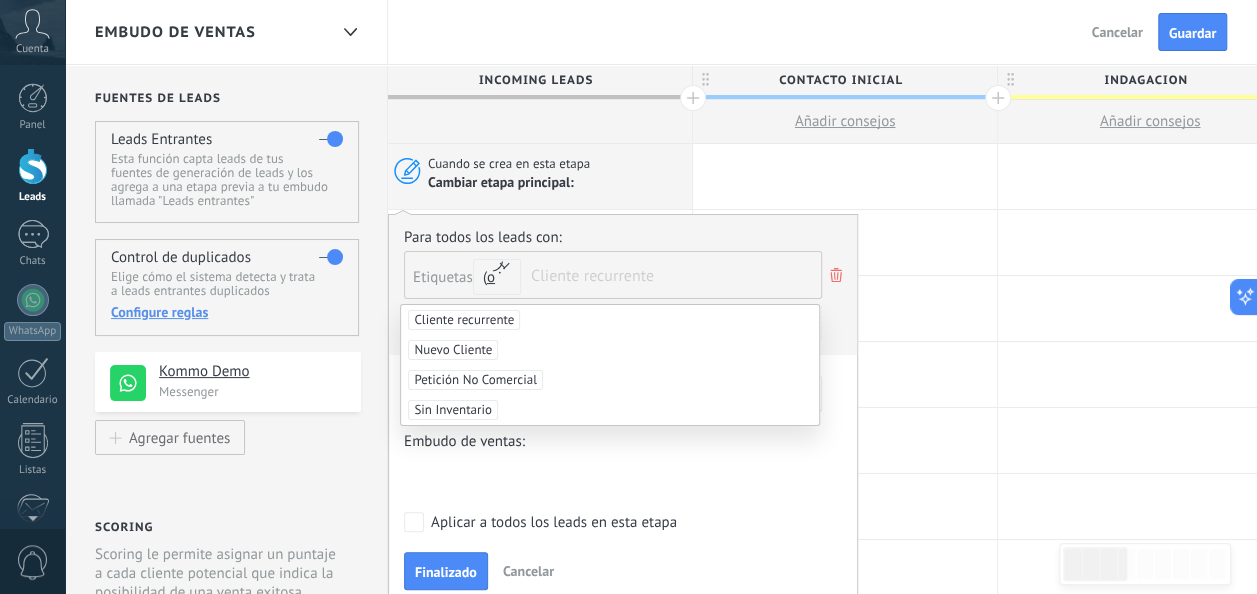 click on "Cliente recurrente" at bounding box center (464, 320) 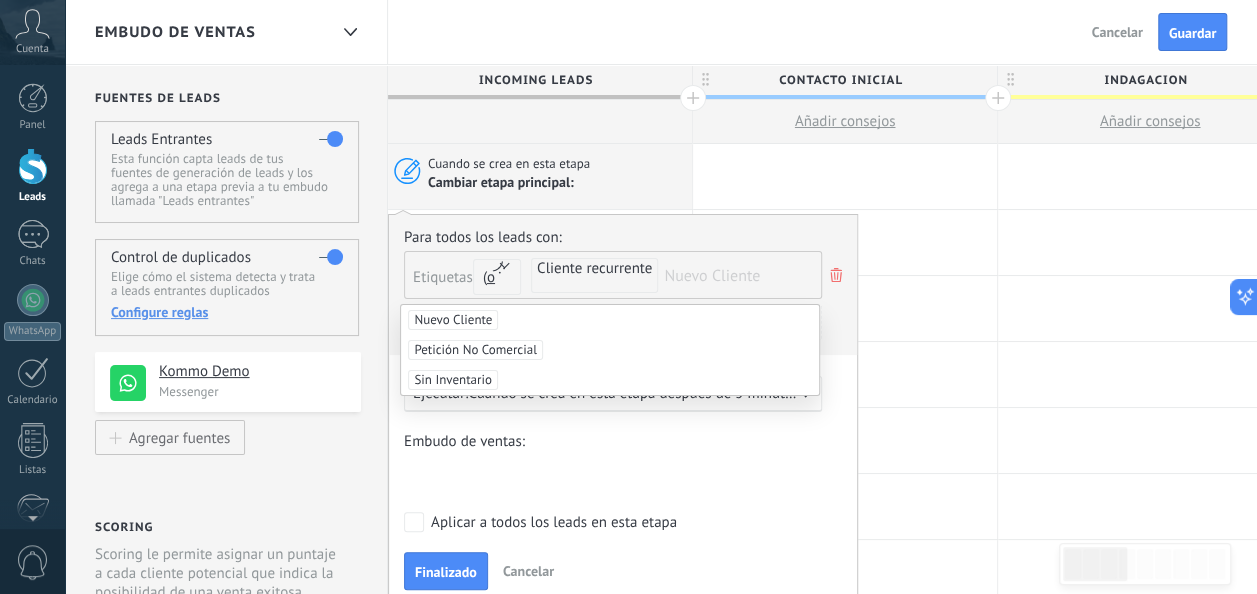 click on "Nuevo Cliente" at bounding box center (453, 320) 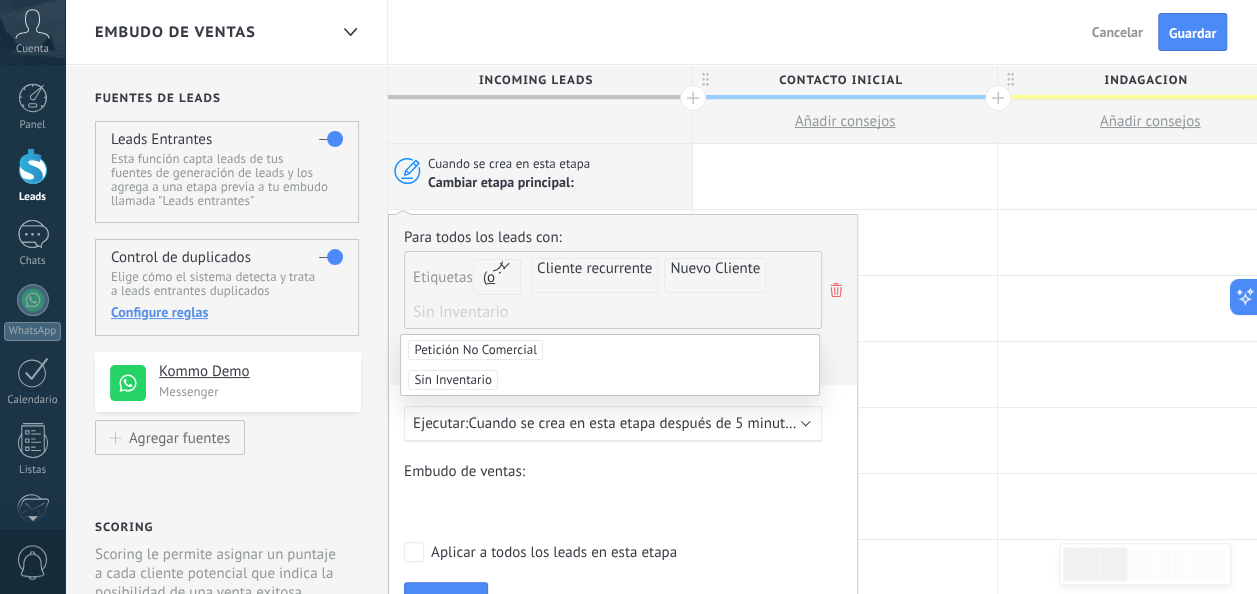 click on "Contacto inicial Indagacion Cotización Seguimiento Venta Cerrada Post-Venta + Reactivación Logrado con éxito Venta Perdido" at bounding box center (0, 0) 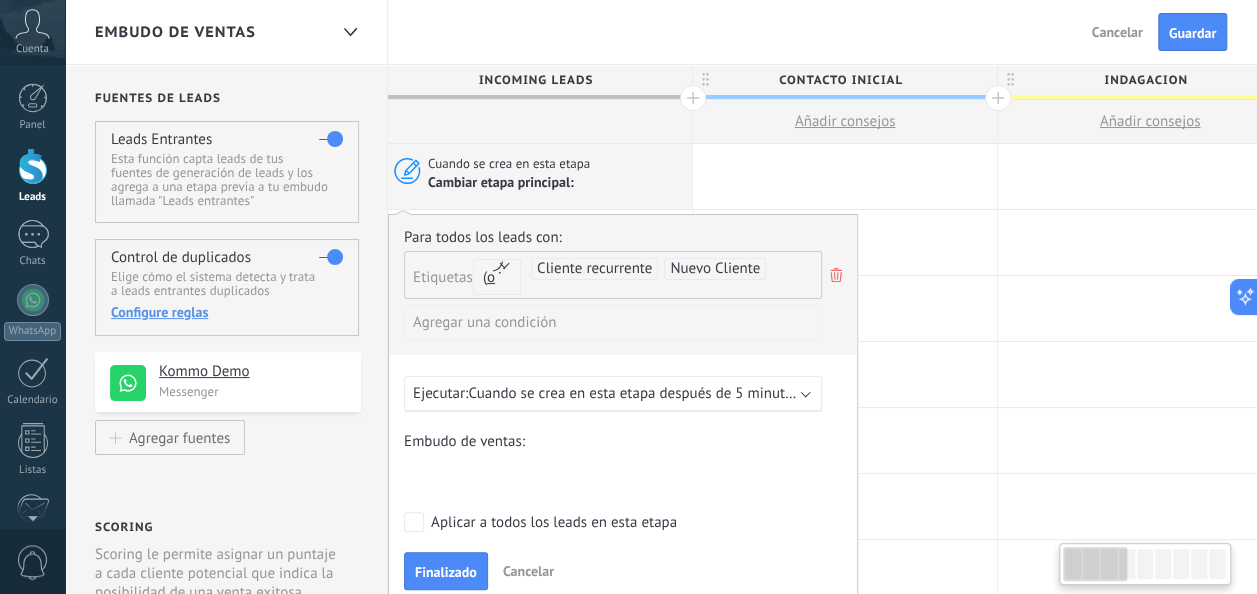 click on "Contacto inicial Indagacion Cotización Seguimiento Venta Cerrada Post-Venta + Reactivación Logrado con éxito Venta Perdido" at bounding box center [0, 0] 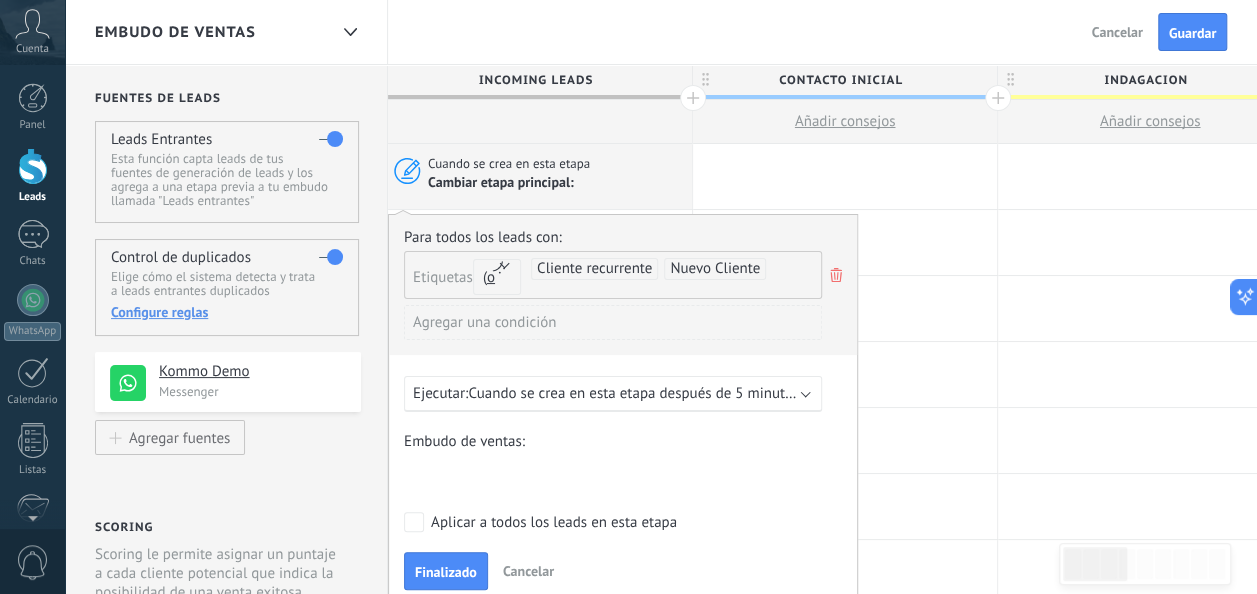 click on "Contacto inicial Indagacion Cotización Seguimiento Venta Cerrada Post-Venta + Reactivación Logrado con éxito Venta Perdido" at bounding box center (0, 0) 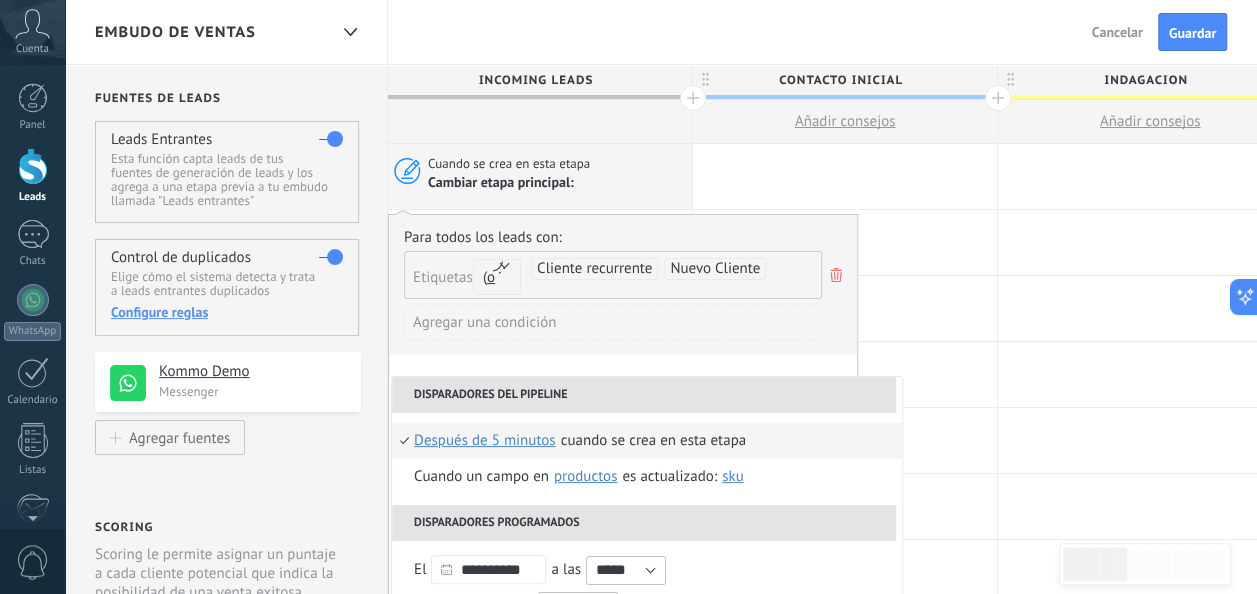 click on "después de 5 minutos" at bounding box center (485, 441) 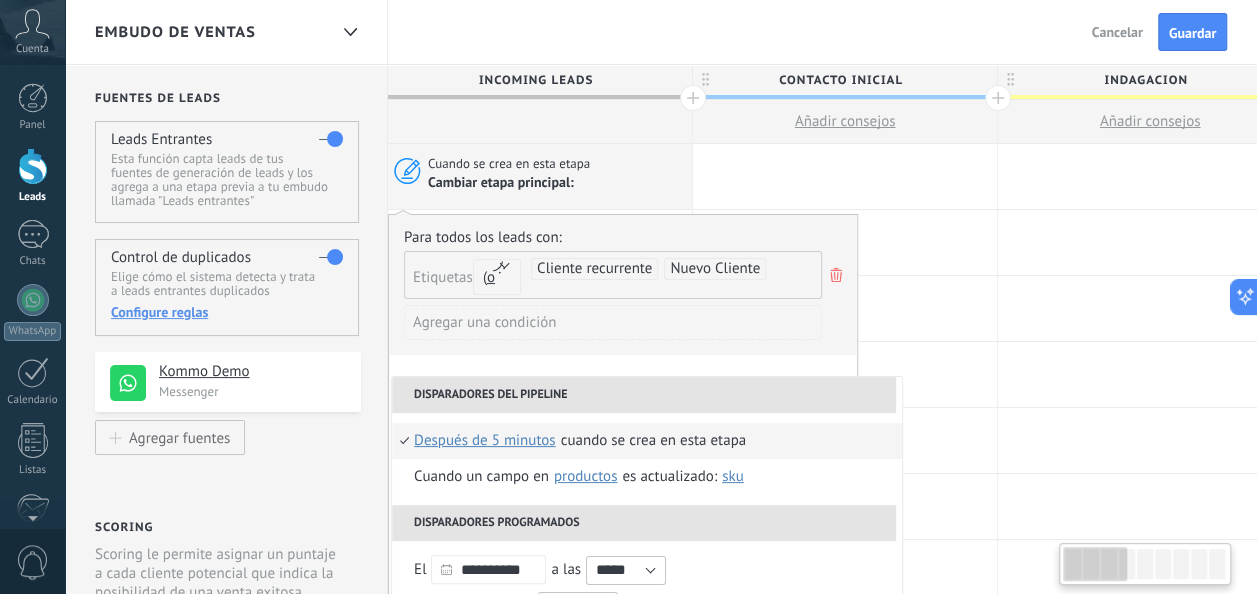 click on "después de 5 minutos" at bounding box center (485, 441) 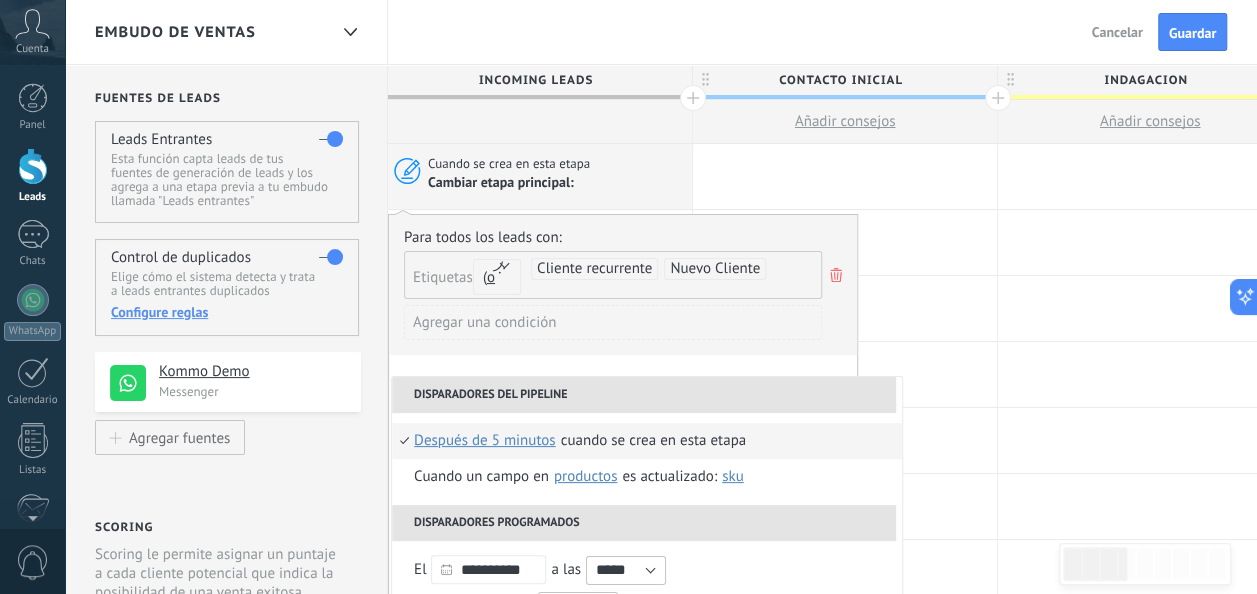click on "después de 5 minutos" at bounding box center [485, 441] 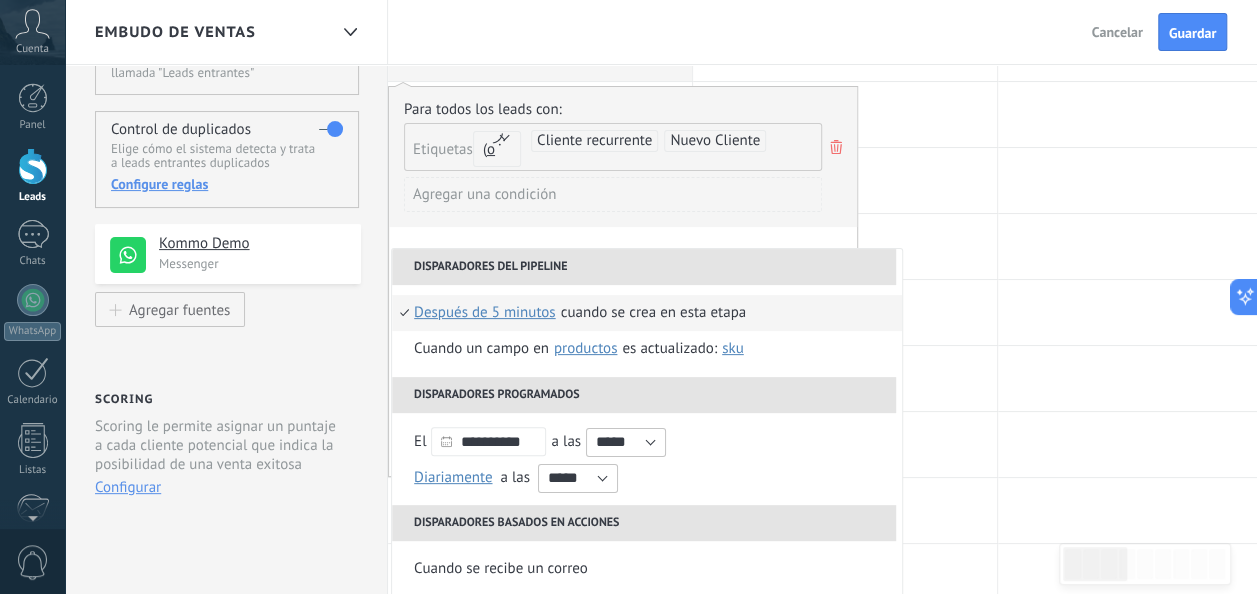 scroll, scrollTop: 140, scrollLeft: 0, axis: vertical 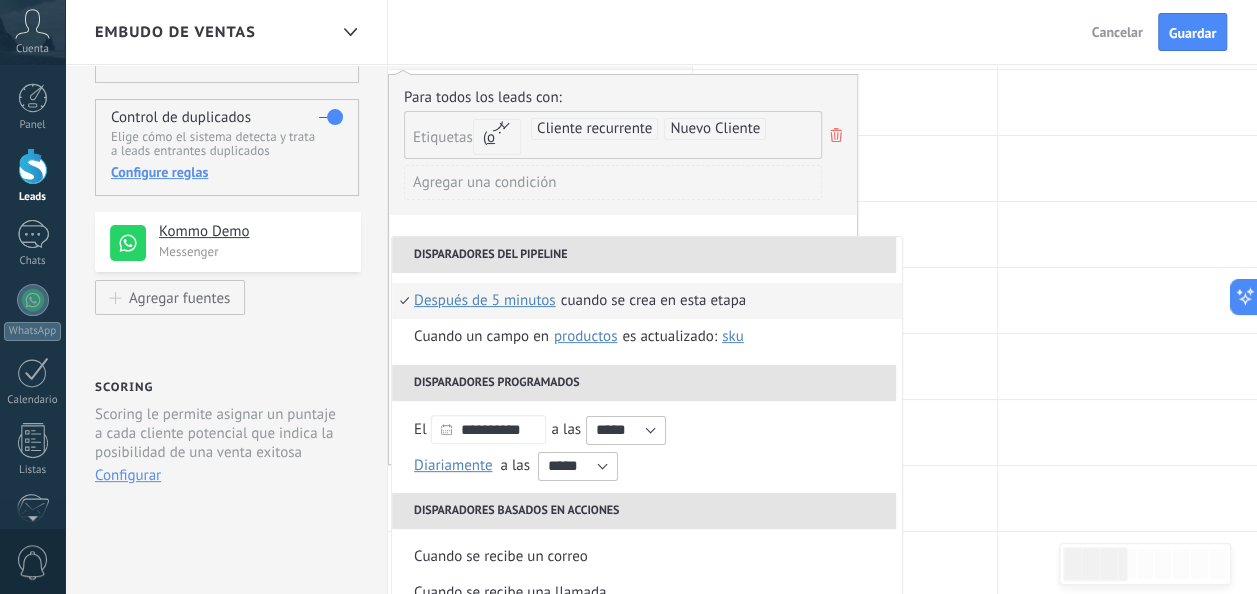 click on "después de 5 minutos" at bounding box center [485, 301] 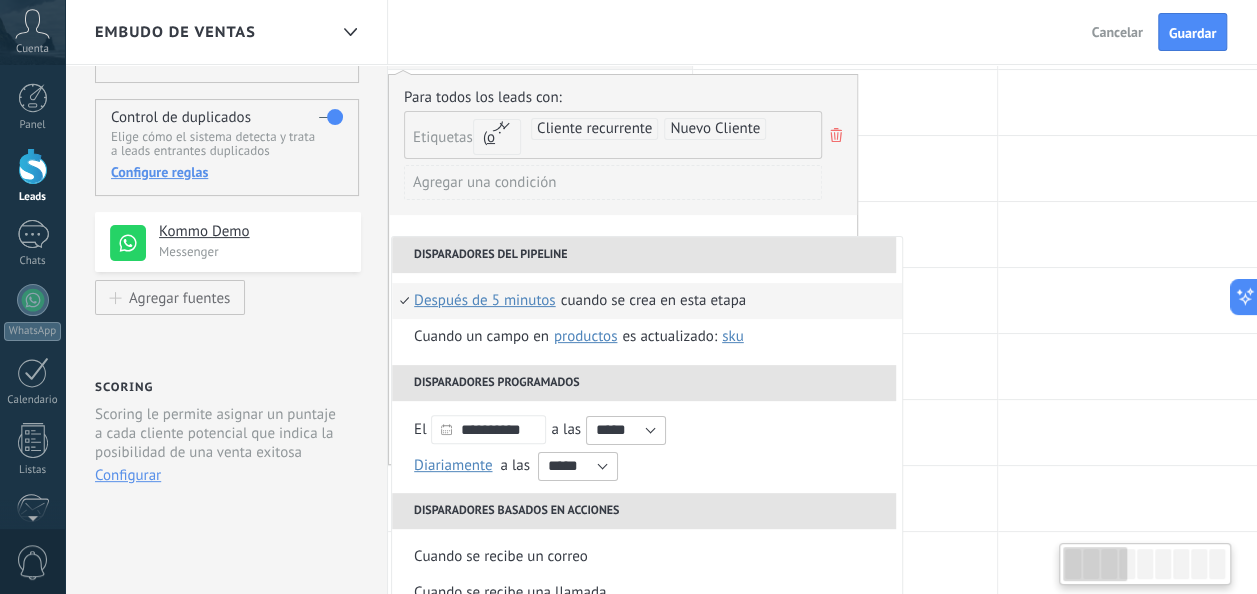 click on "después de 5 minutos" at bounding box center [485, 301] 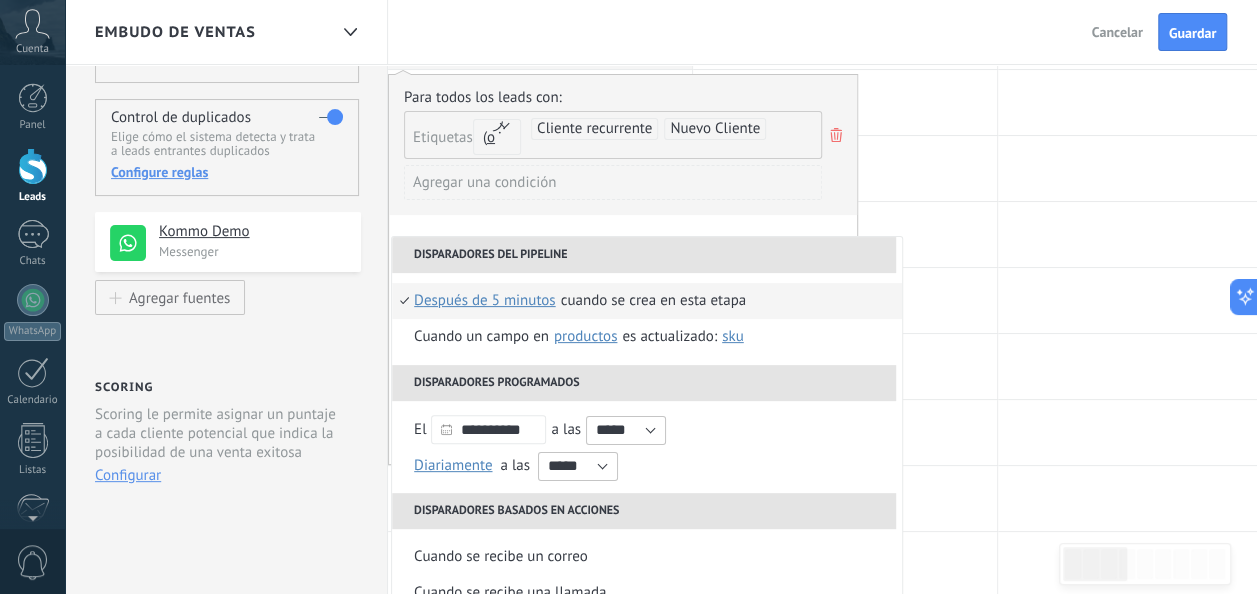 click on "después de 5 minutos" at bounding box center (485, 301) 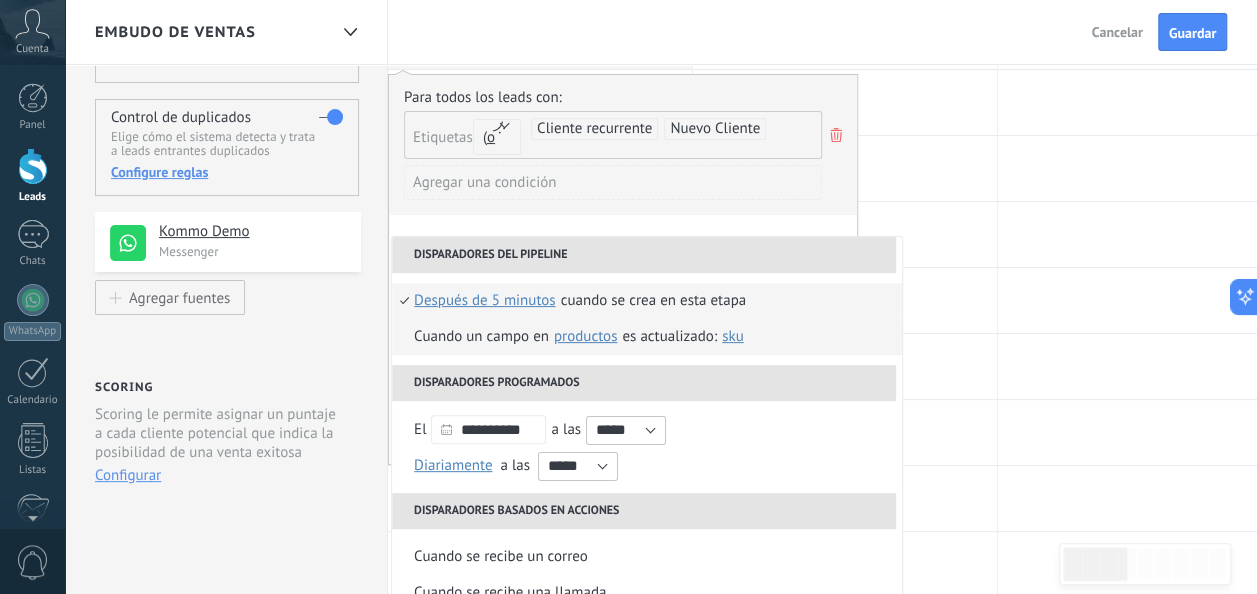 click on "Cuando un campo en Productos contacto compañía lead Productos es actualizado: SKU Grupo Precio Descripción External ID Unit Oferta especial 1 Precio al por mayor Puntos por compra Imagen SKU" at bounding box center [647, 337] 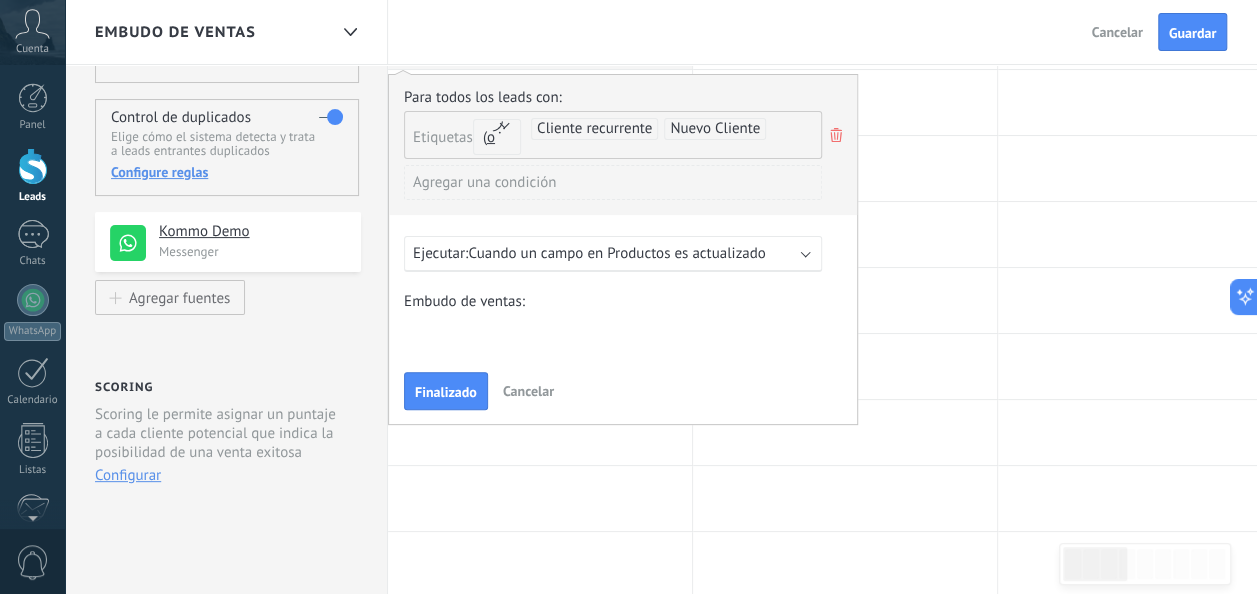 click on "Cuando un campo en Productos es actualizado" at bounding box center (616, 253) 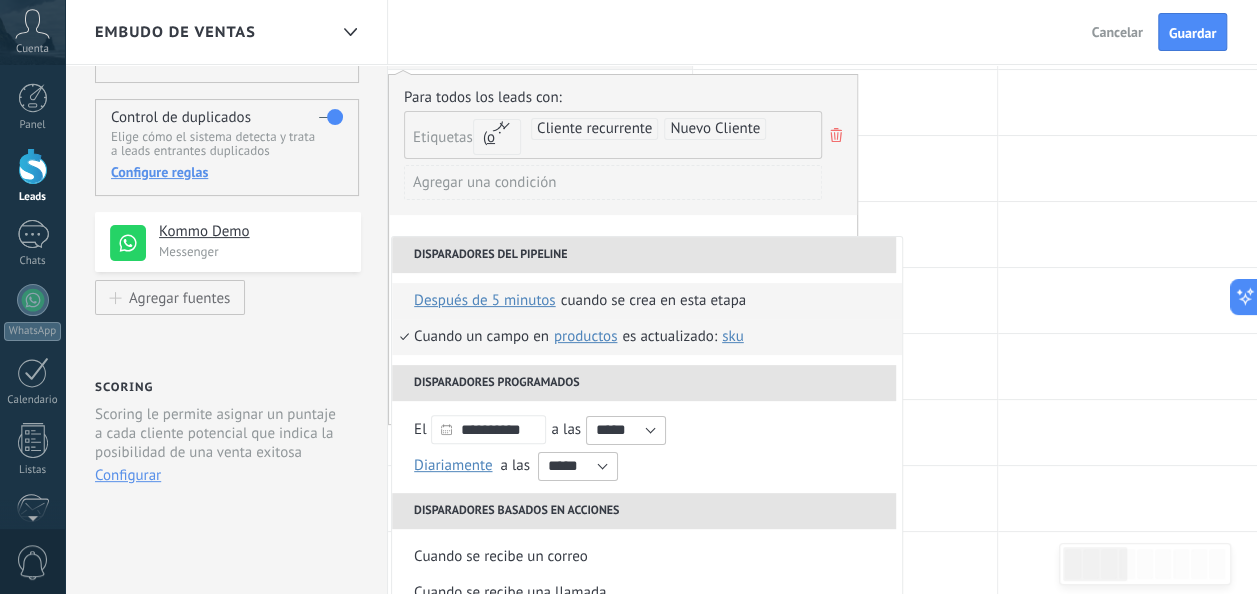 click on "después de 5 minutos" at bounding box center [485, 301] 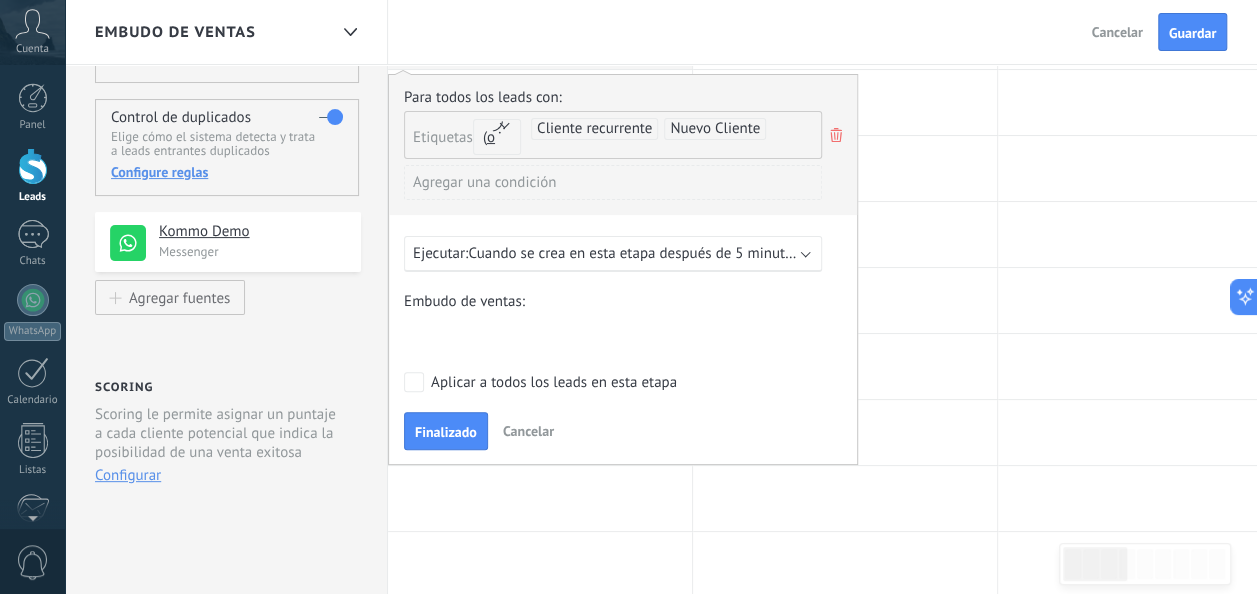 click on "Cuando se crea en esta etapa después de 5 minutos" at bounding box center (633, 253) 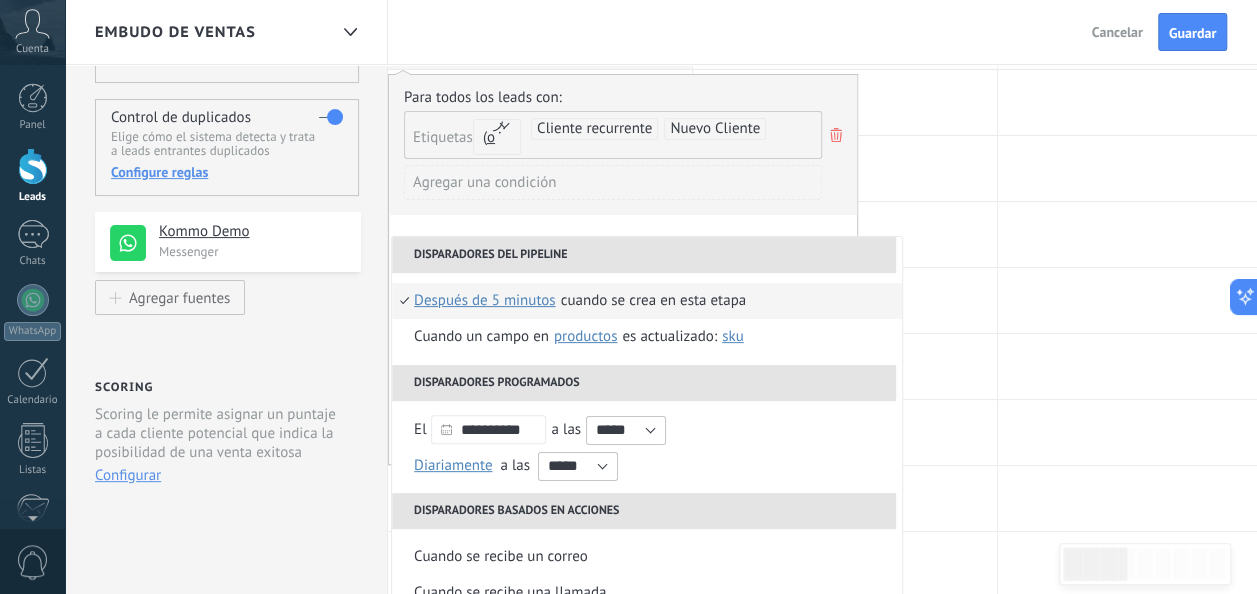 click on "después de 5 minutos" at bounding box center (485, 301) 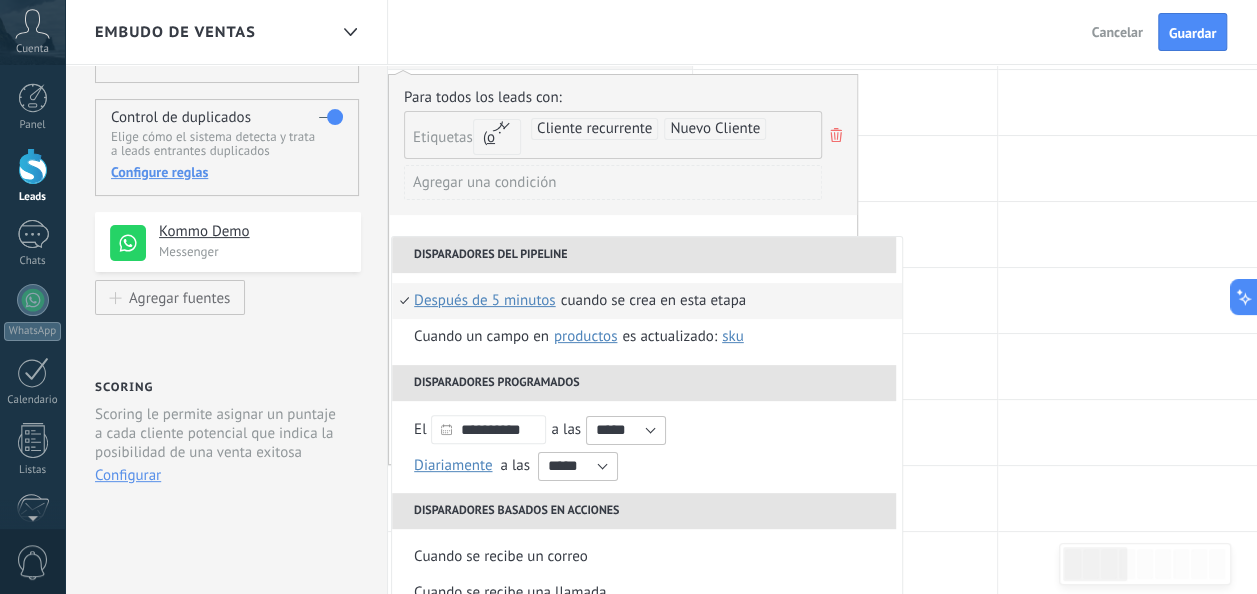 click on "después de 5 minutos" at bounding box center (485, 301) 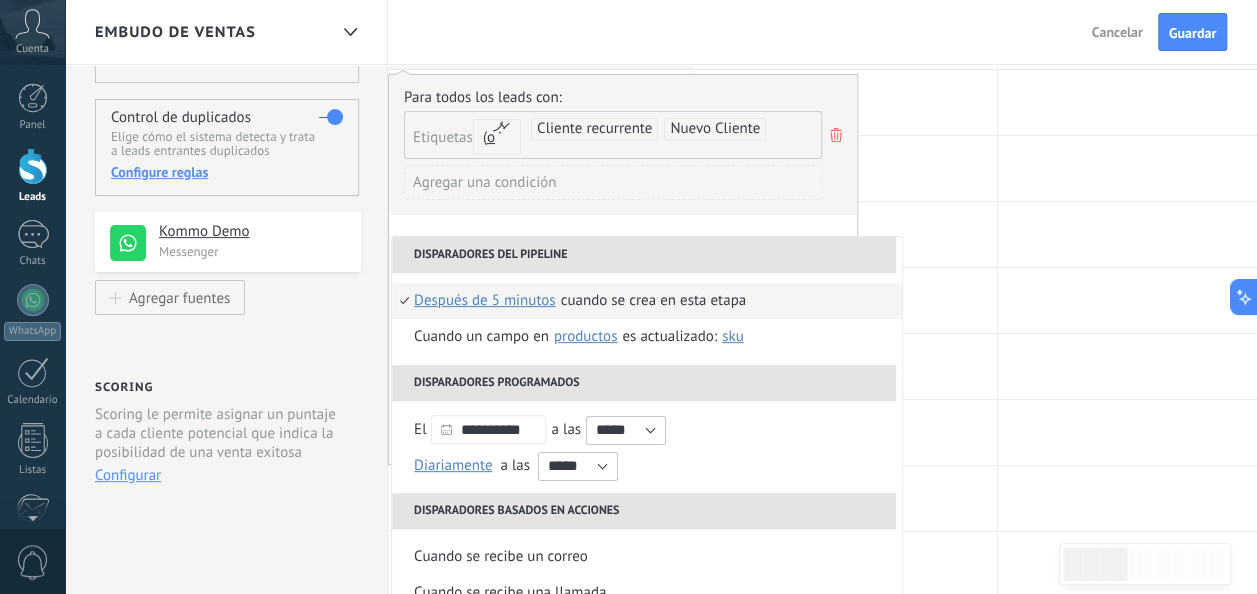 click on "después de 5 minutos" at bounding box center [485, 301] 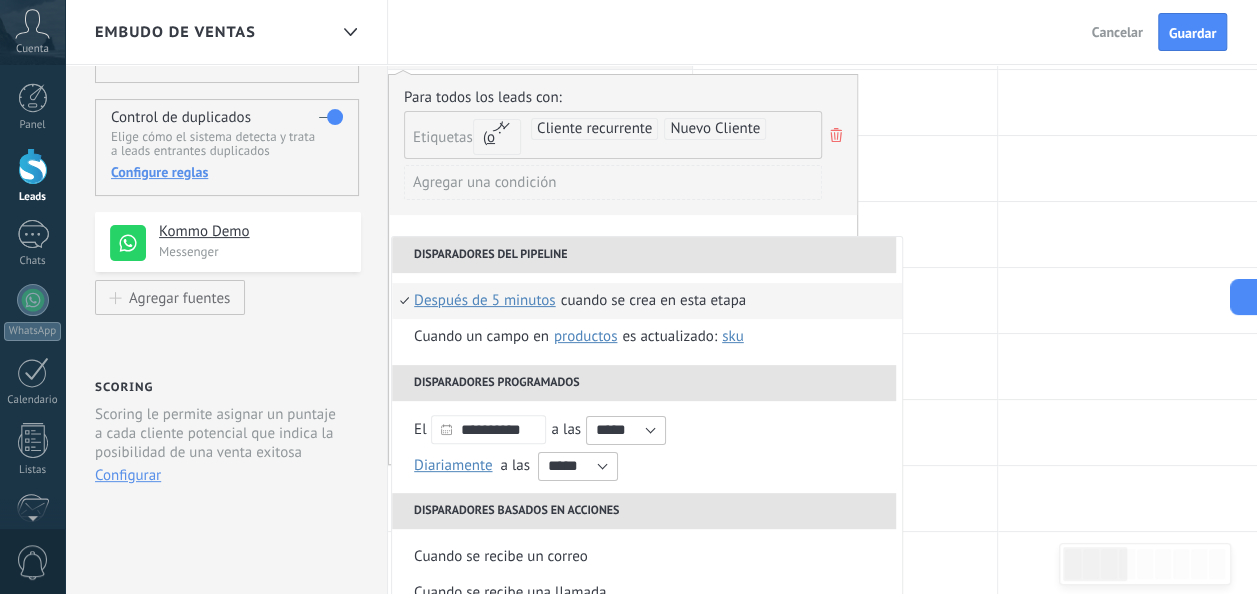 click on "después de 5 minutos" at bounding box center (485, 301) 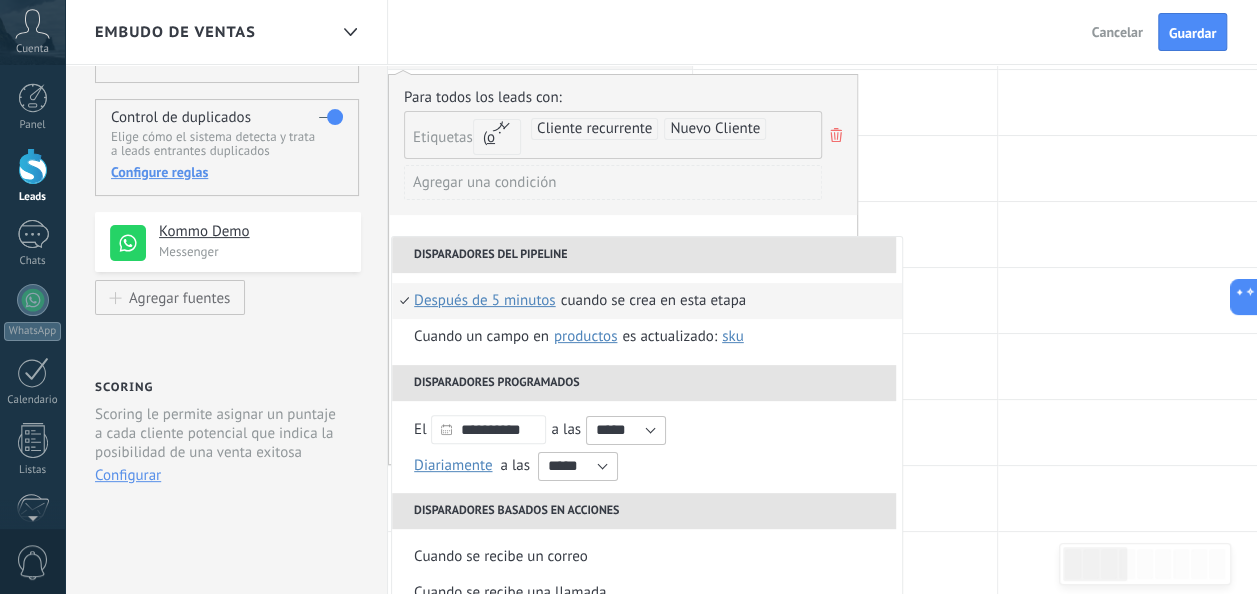 click on "después de 5 minutos" at bounding box center [485, 301] 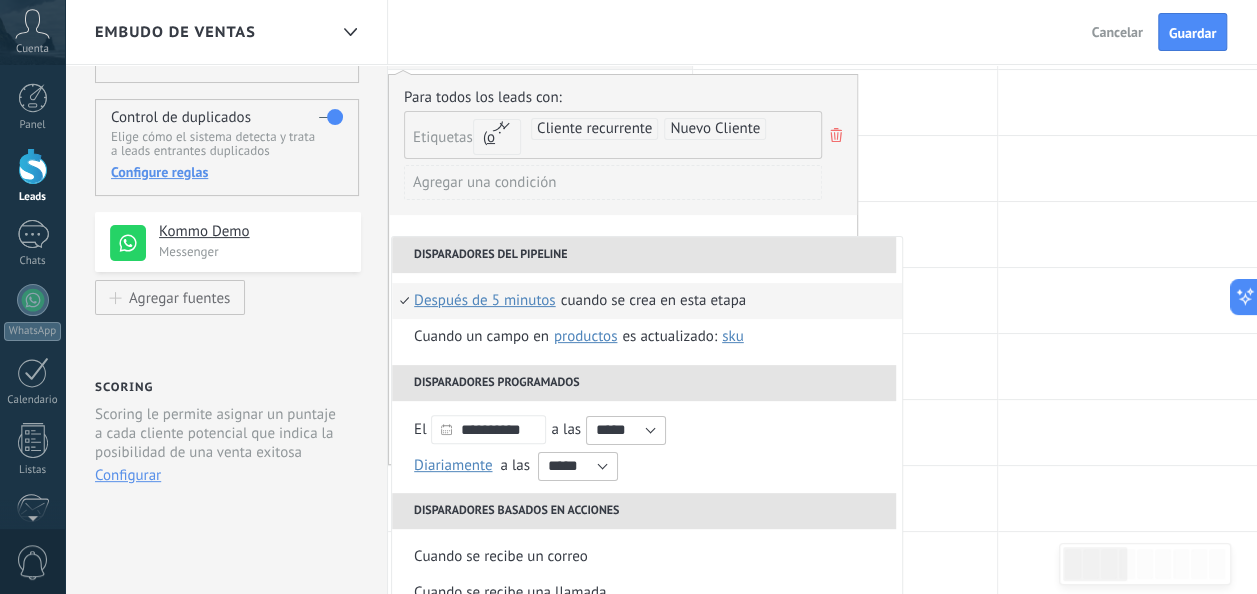 click on "Disparadores del pipeline" at bounding box center [644, 255] 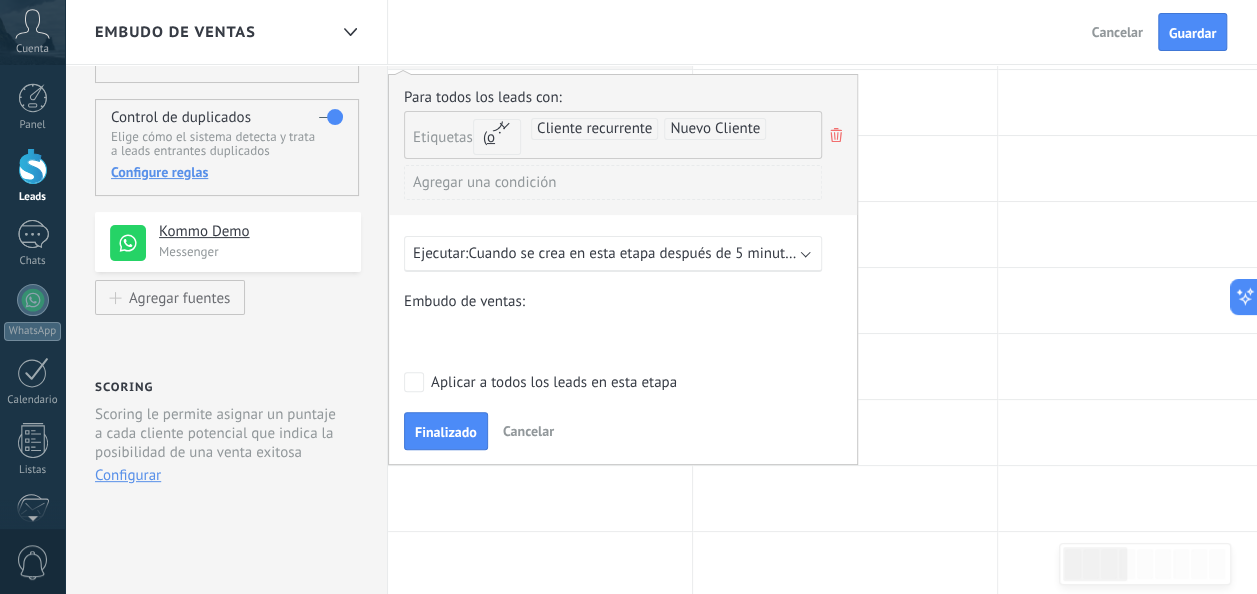 click on "Agregar una condición" at bounding box center (613, 182) 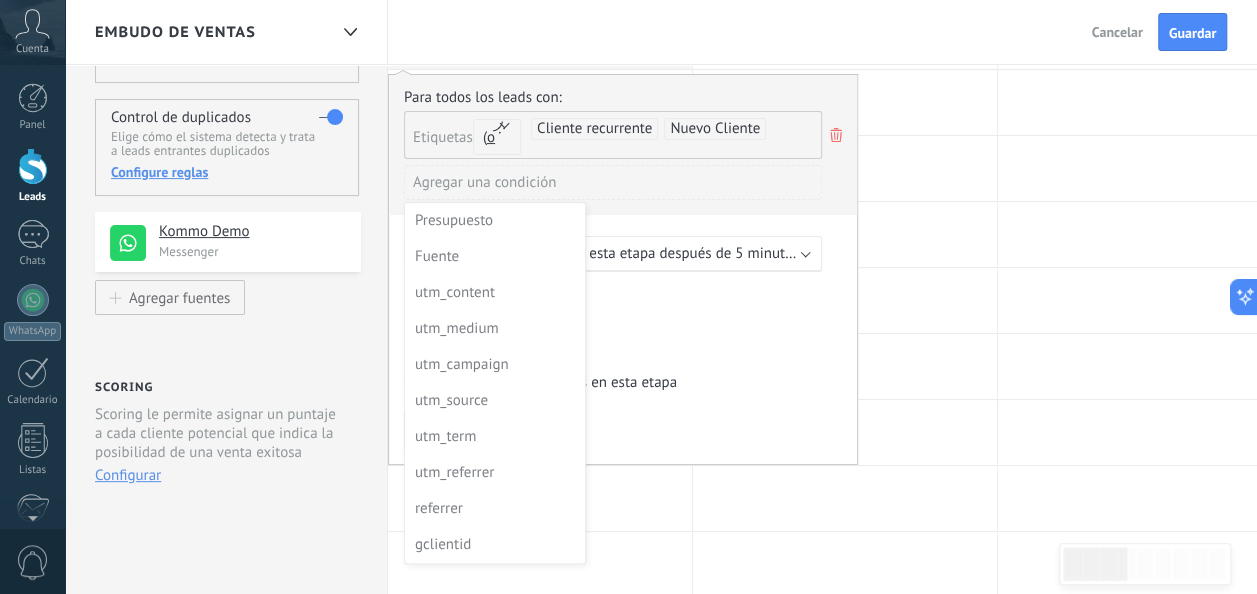 drag, startPoint x: 590, startPoint y: 223, endPoint x: 588, endPoint y: 308, distance: 85.02353 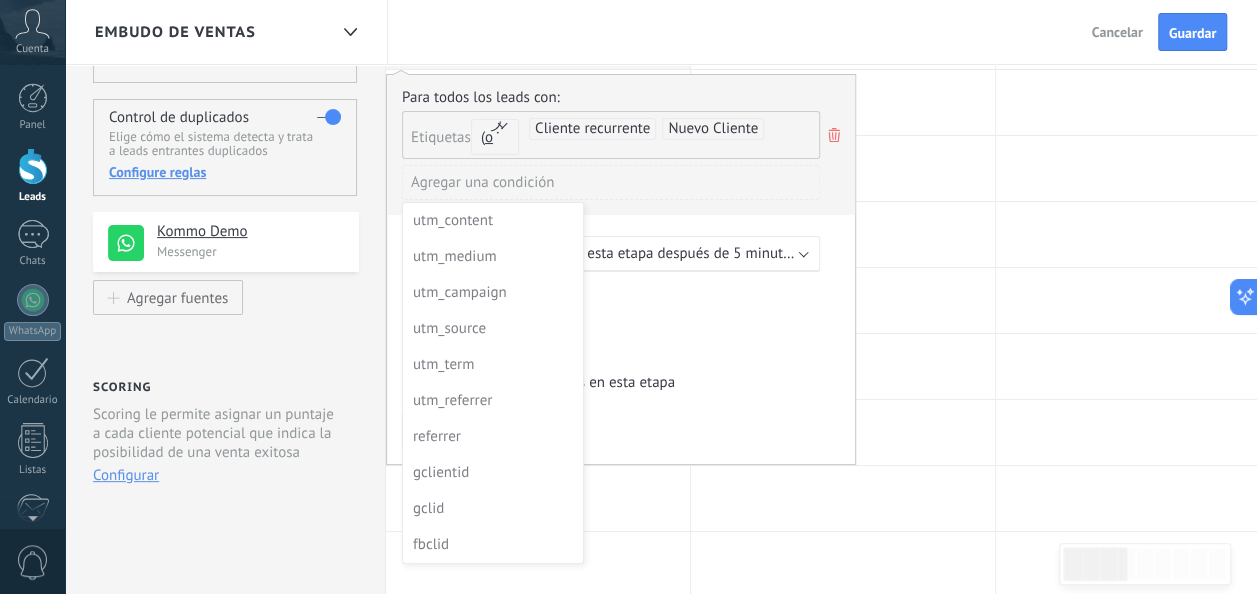 scroll, scrollTop: 0, scrollLeft: 0, axis: both 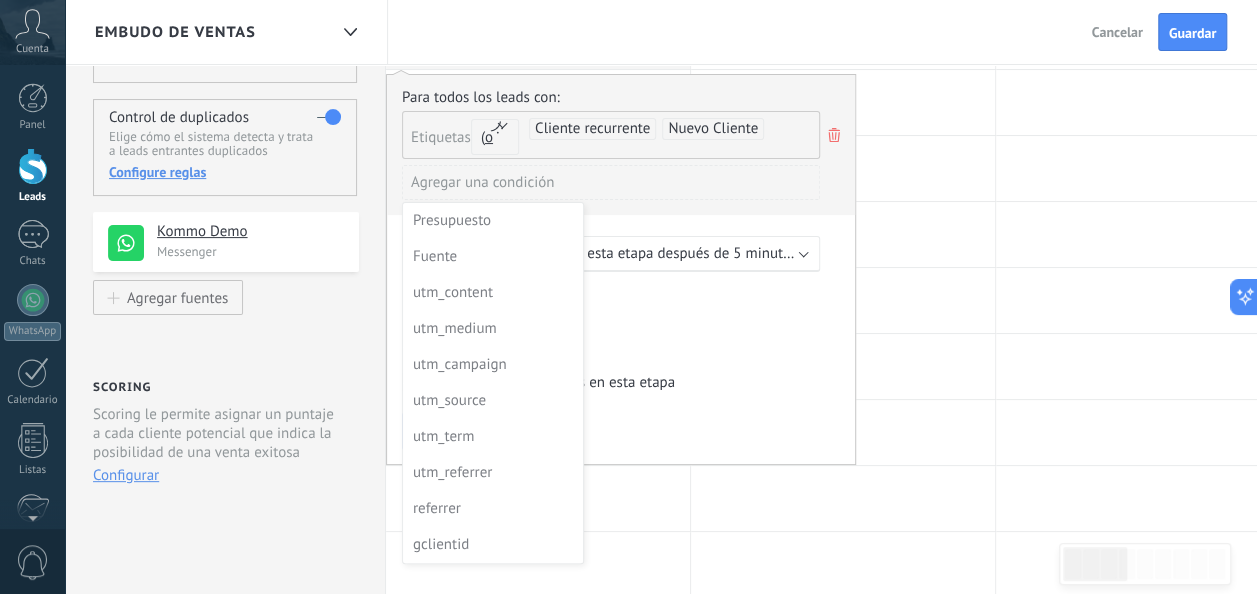 click at bounding box center [621, 269] 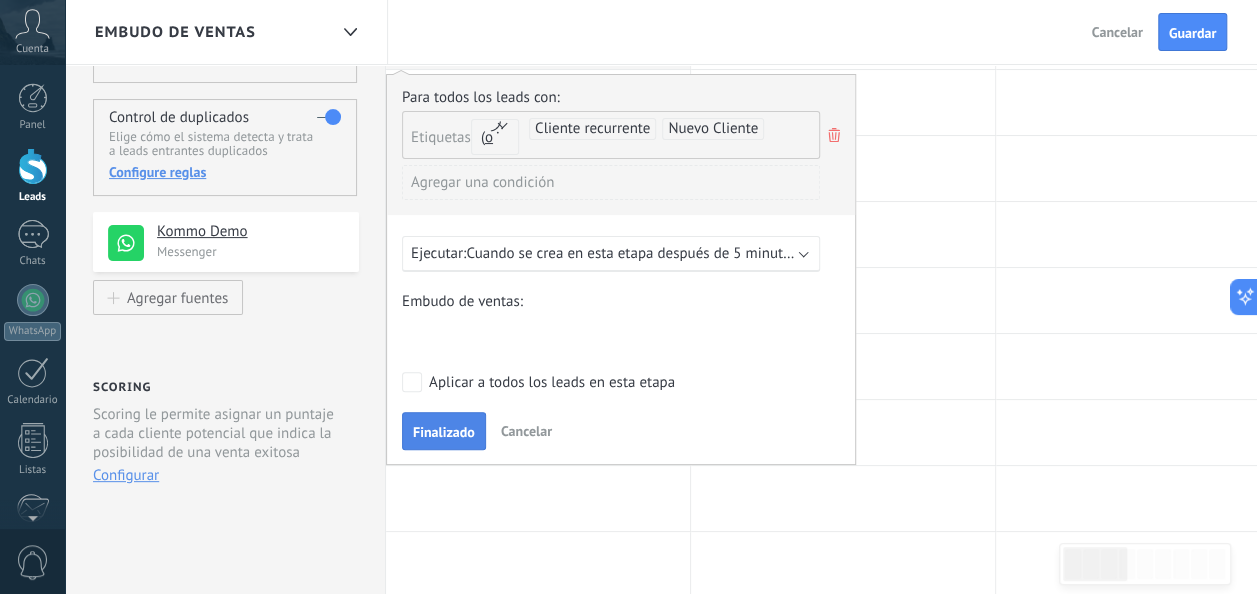 click on "Finalizado" at bounding box center [444, 432] 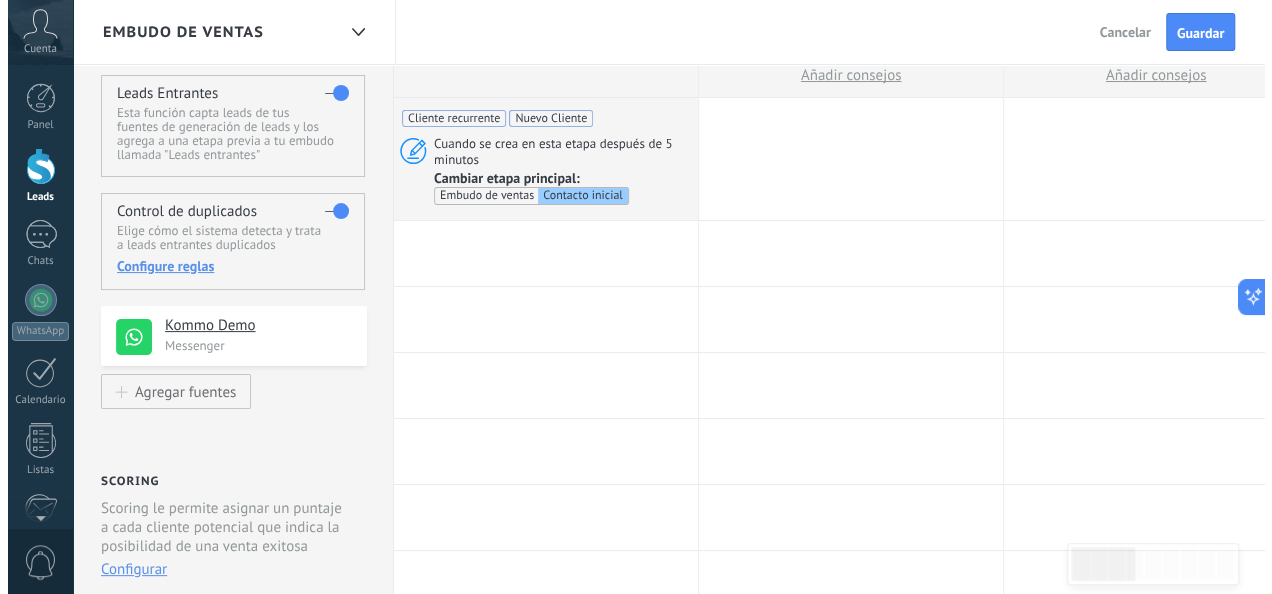 scroll, scrollTop: 0, scrollLeft: 0, axis: both 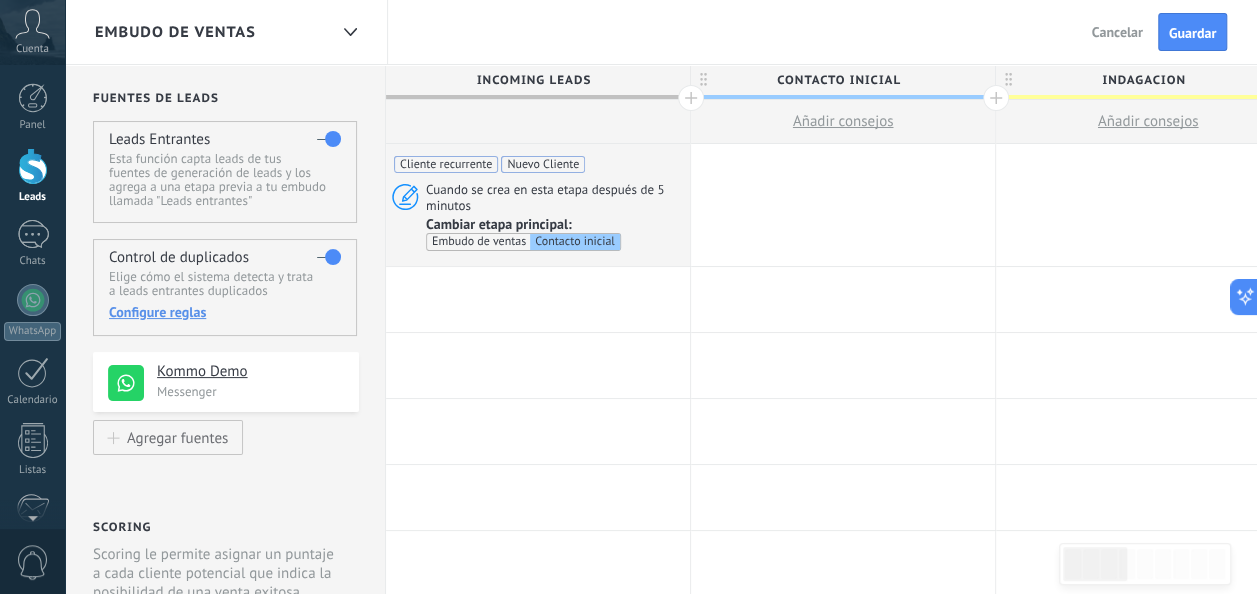 click on "Kommo Demo" at bounding box center [250, 372] 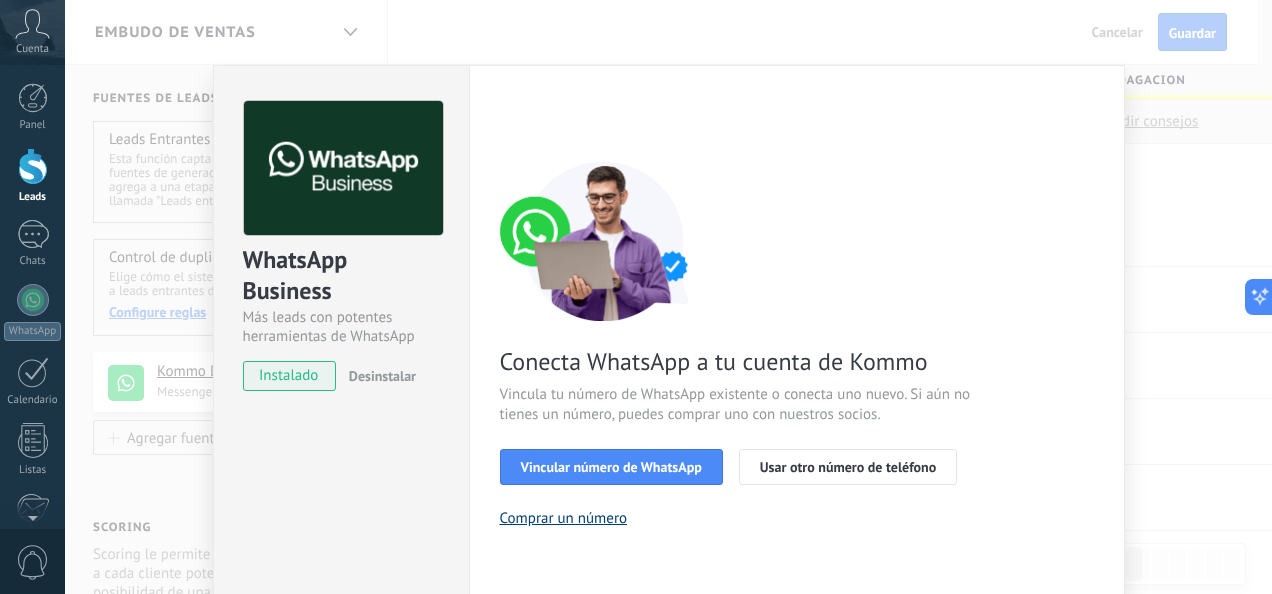 click on "Comprar un número" at bounding box center (564, 518) 